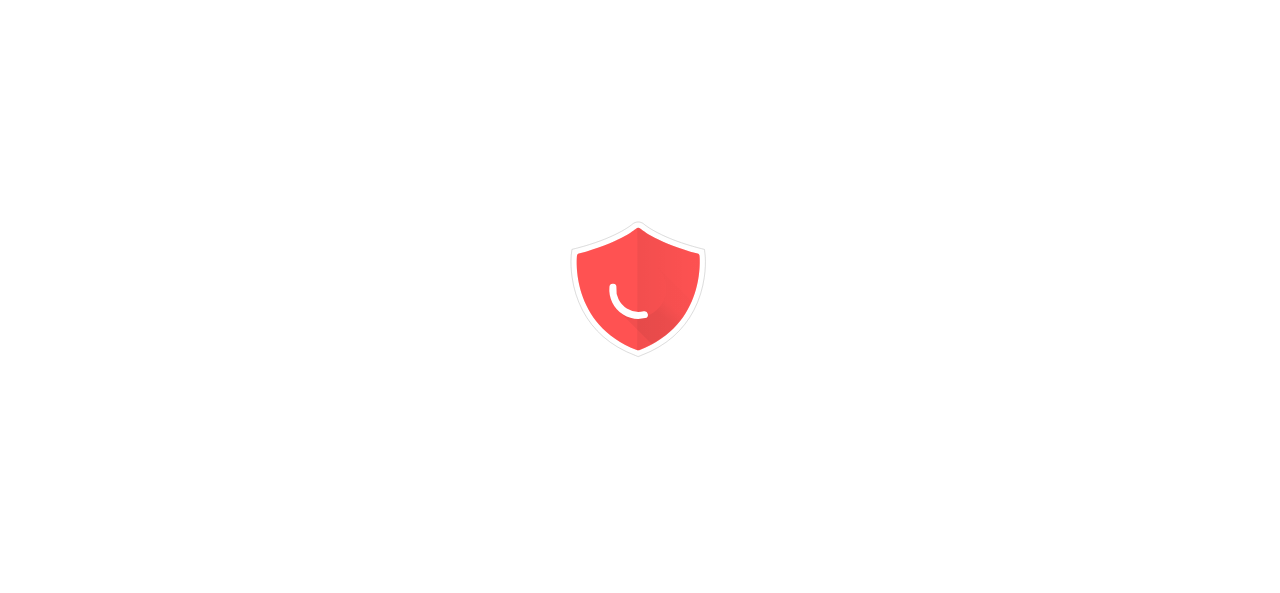 scroll, scrollTop: 0, scrollLeft: 0, axis: both 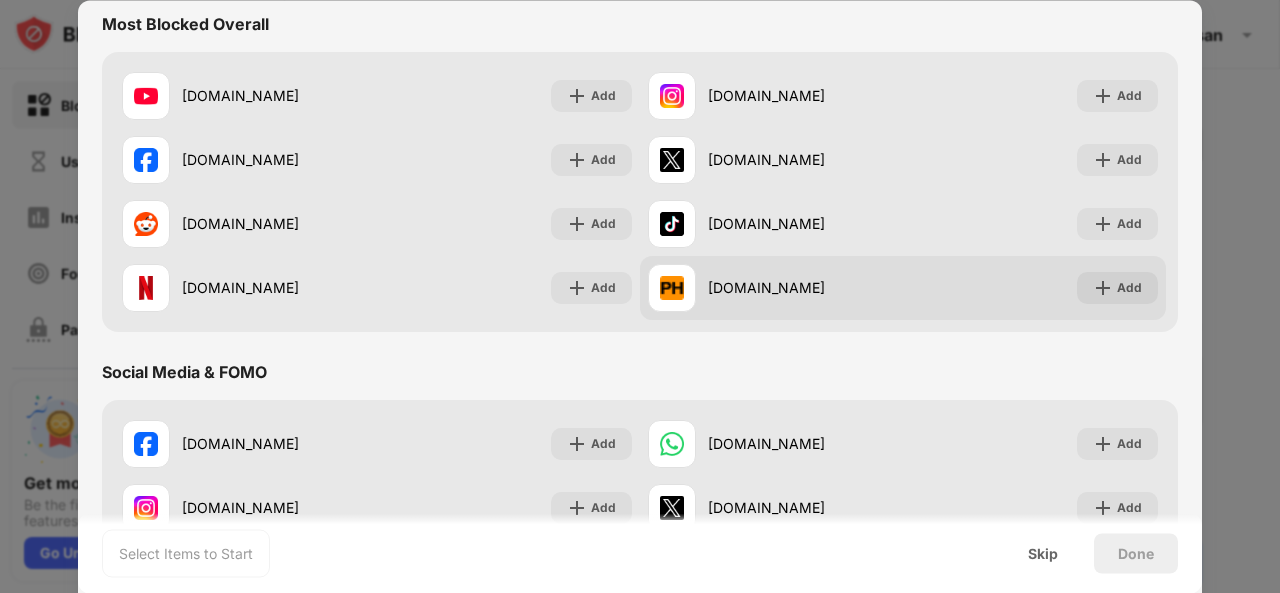 click on "Add" at bounding box center [1129, 288] 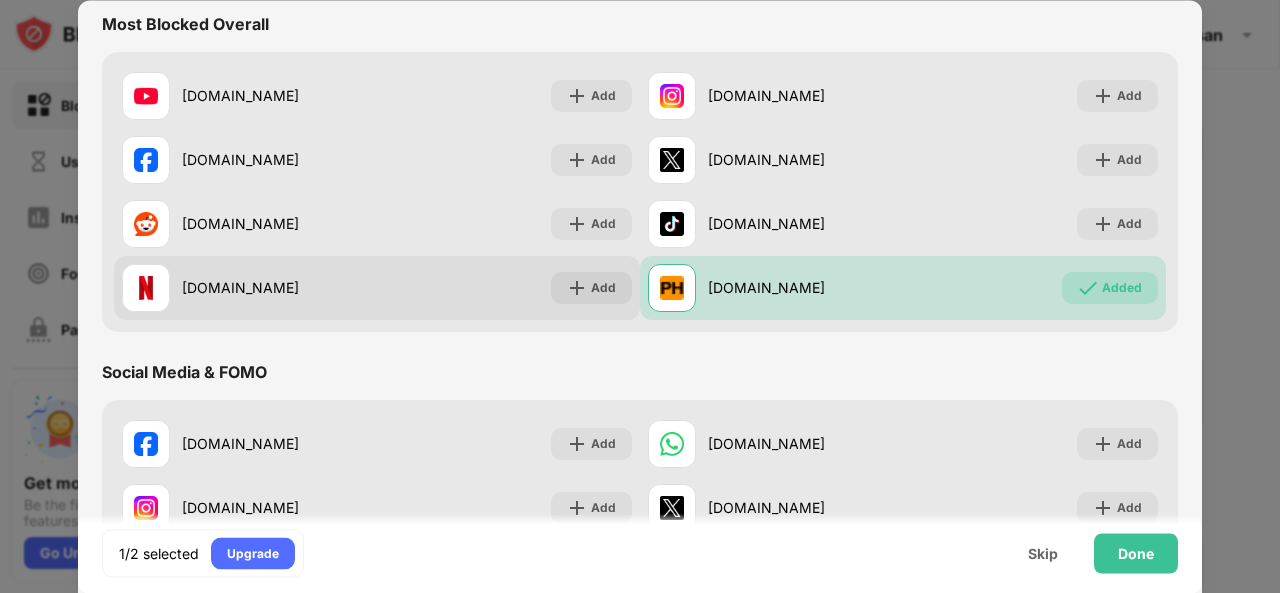 click on "Add" at bounding box center [603, 288] 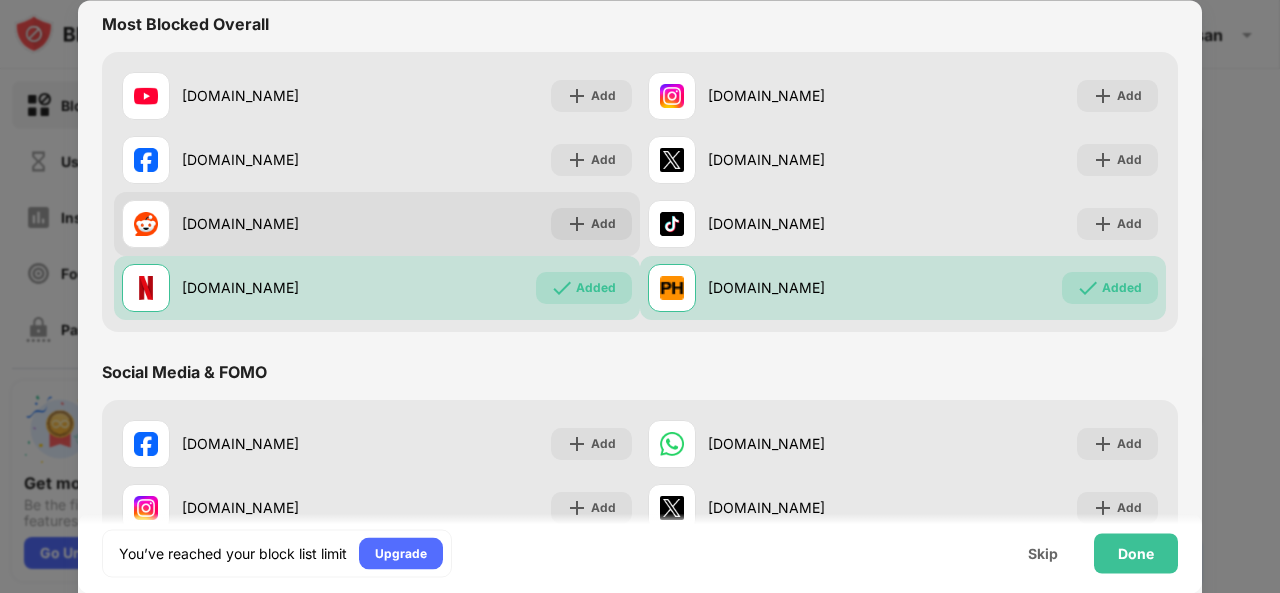 click on "Add" at bounding box center (591, 224) 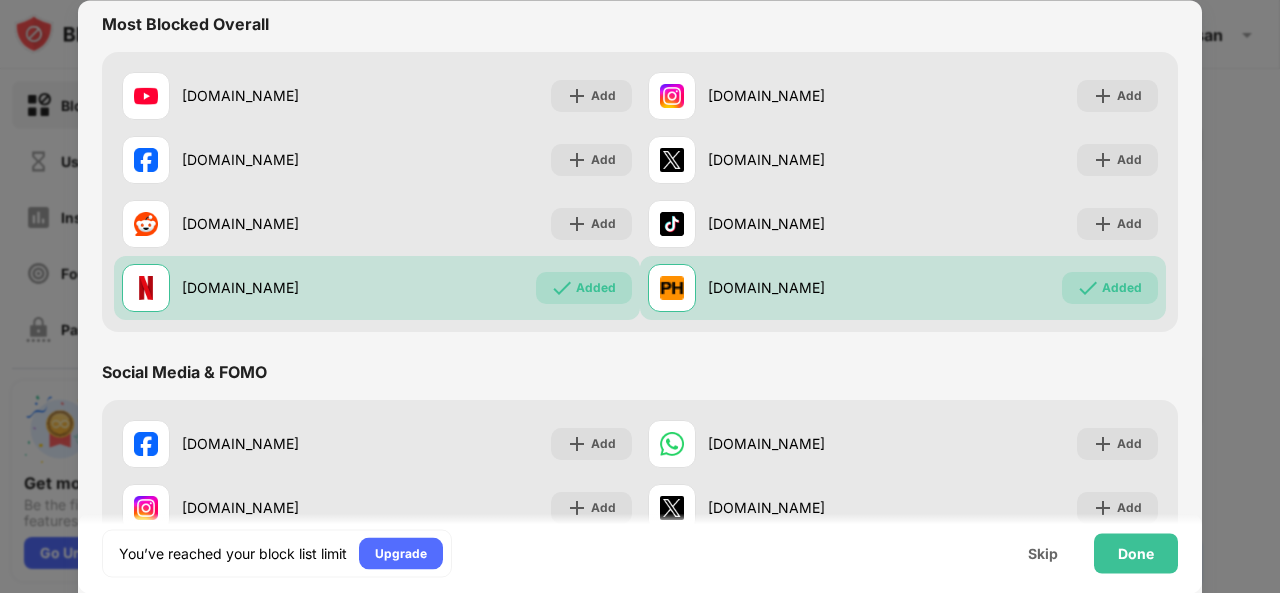 click on "Most Blocked Overall [DOMAIN_NAME] Add [DOMAIN_NAME] Add [DOMAIN_NAME] Add [DOMAIN_NAME] Add [DOMAIN_NAME] Add [DOMAIN_NAME] Add [DOMAIN_NAME] Added [DOMAIN_NAME] Added Social Media & FOMO [DOMAIN_NAME] Add [DOMAIN_NAME] Add [DOMAIN_NAME] Add [DOMAIN_NAME] Add [DOMAIN_NAME] Add [DOMAIN_NAME] Add [DOMAIN_NAME] Add [DOMAIN_NAME] Add Adult Content [DOMAIN_NAME] Added [DOMAIN_NAME] Add [DOMAIN_NAME] Add [DOMAIN_NAME] Add [DOMAIN_NAME] Add [DOMAIN_NAME] Add [DOMAIN_NAME] Add [DOMAIN_NAME] Add News & Gosip [DOMAIN_NAME] Add [DOMAIN_NAME] Add [DOMAIN_NAME] Add [DOMAIN_NAME] Add [DOMAIN_NAME] Add [DOMAIN_NAME] Add [DOMAIN_NAME] Add [DOMAIN_NAME] Add Sports [DOMAIN_NAME] Add [DOMAIN_NAME] Add [DOMAIN_NAME] Add [DOMAIN_NAME] Add [DOMAIN_NAME] Add [DOMAIN_NAME] Add [DOMAIN_NAME] Add [DOMAIN_NAME] Add Gambling [DOMAIN_NAME] Add [DOMAIN_NAME] Add [DOMAIN_NAME] Add [DOMAIN_NAME] Add [DOMAIN_NAME] Add [DOMAIN_NAME] Add [DOMAIN_NAME] Add [DOMAIN_NAME] Add Shopping [DOMAIN_NAME] Add [DOMAIN_NAME] Add [DOMAIN_NAME] Add [DOMAIN_NAME] Add [DOMAIN_NAME] Add [DOMAIN_NAME] Add [DOMAIN_NAME] Add [DOMAIN_NAME] Add" at bounding box center (640, 1214) 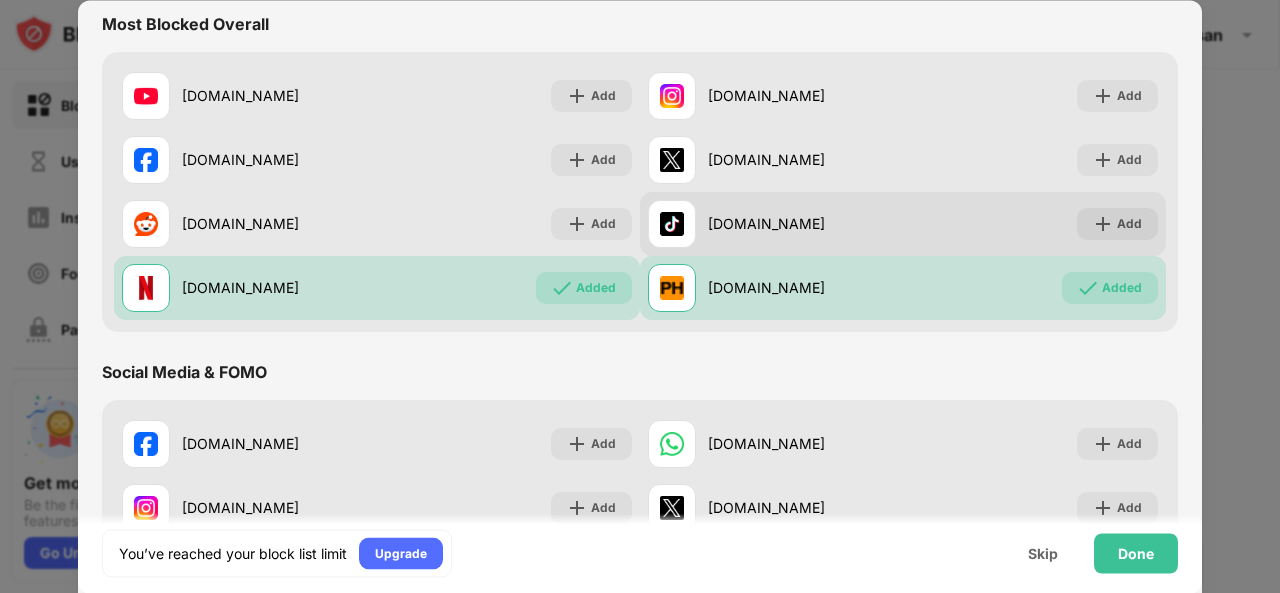 click on "Add" at bounding box center (1129, 224) 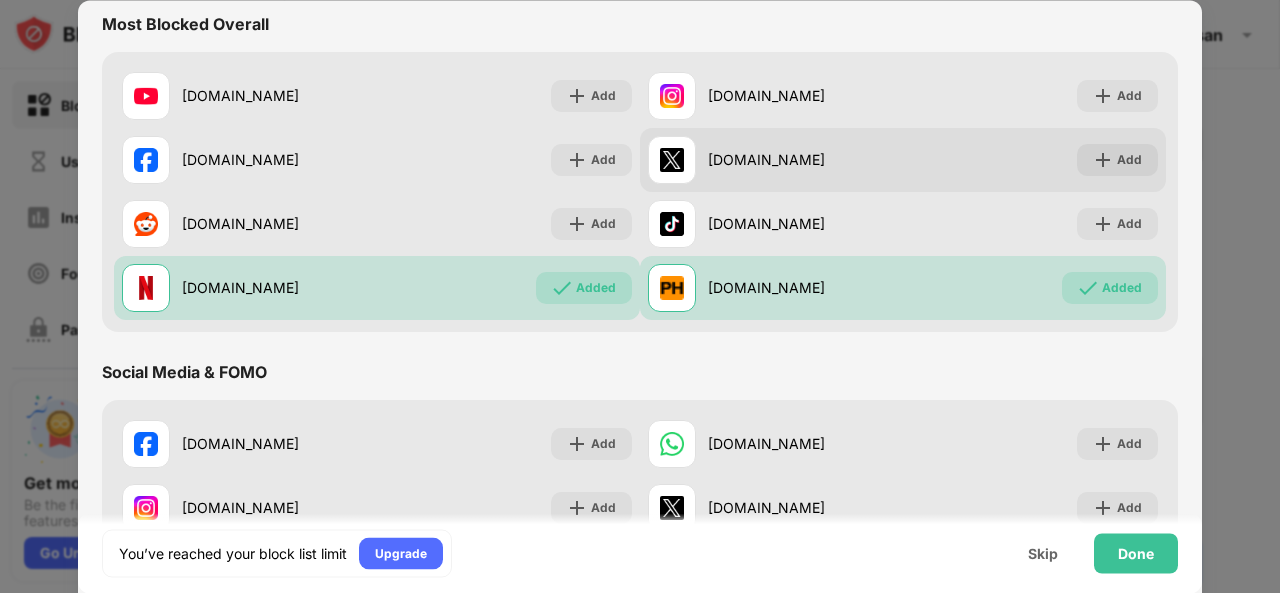 click on "Add" at bounding box center (1129, 160) 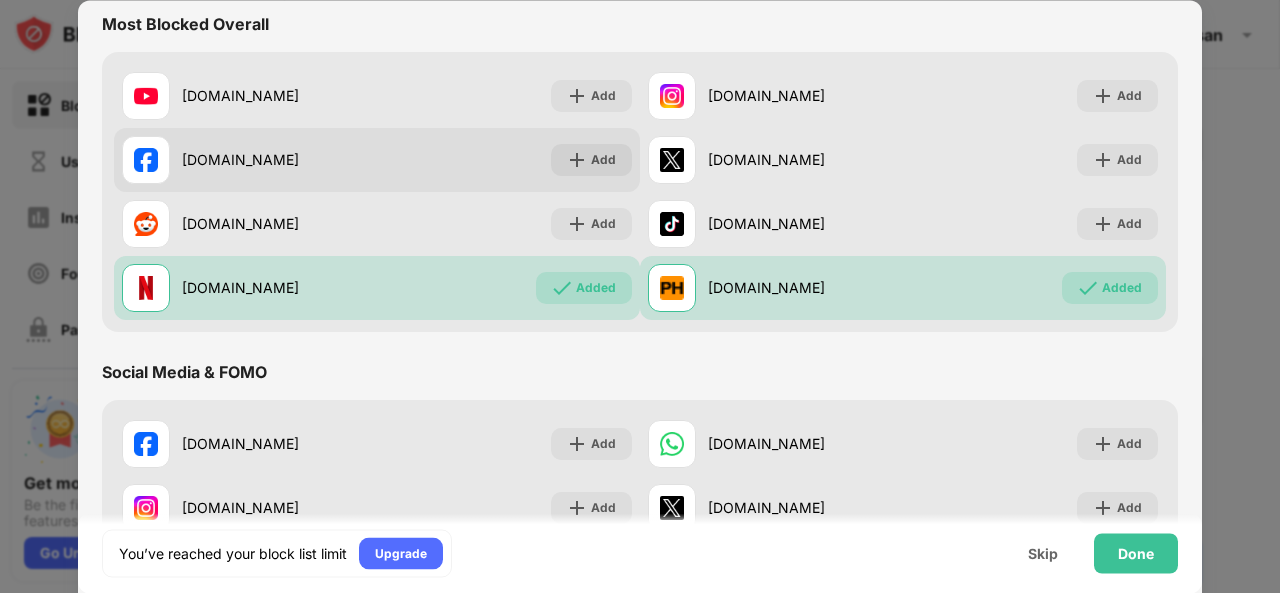 click on "Add" at bounding box center (603, 160) 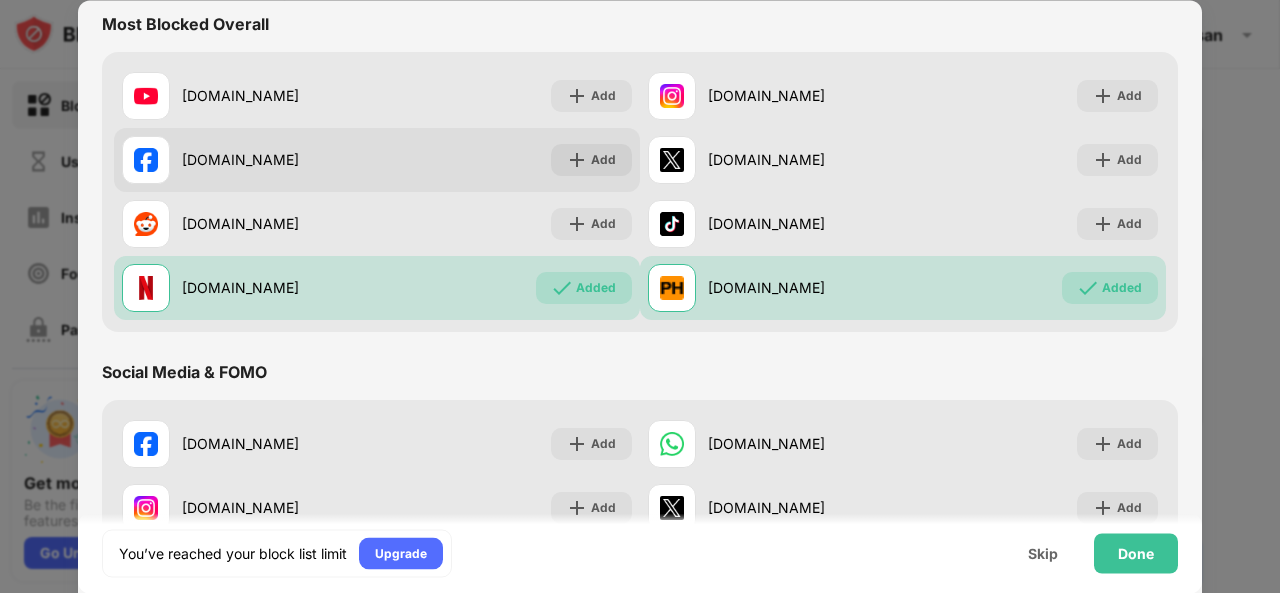 click on "Add" at bounding box center (603, 160) 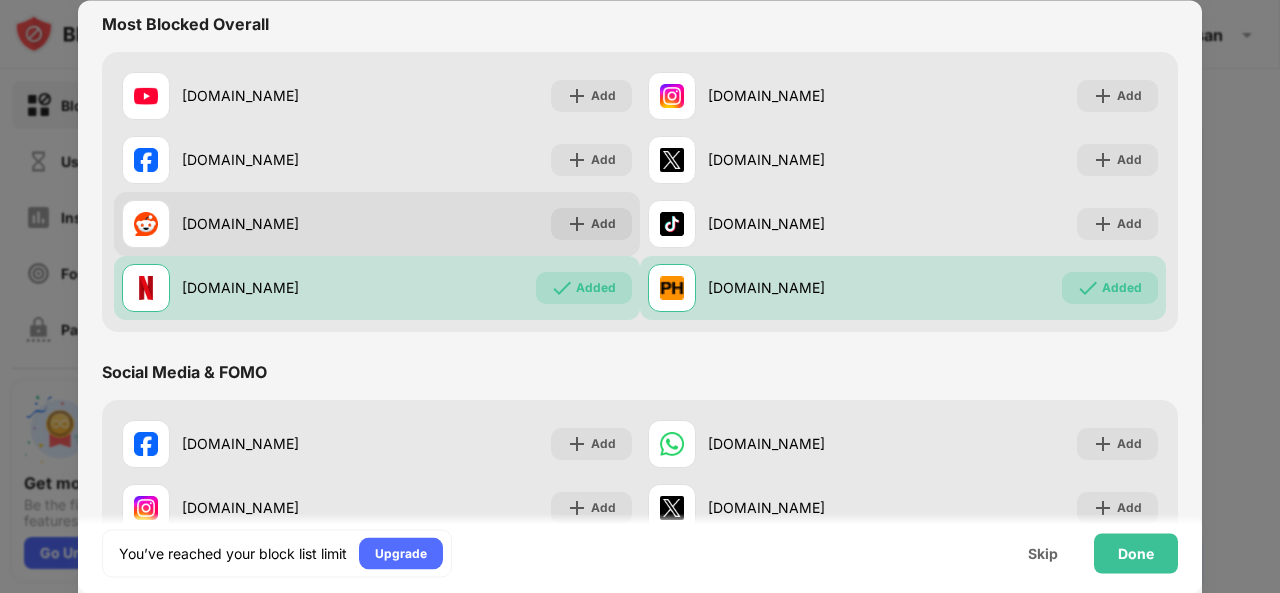 click on "Add" at bounding box center [603, 224] 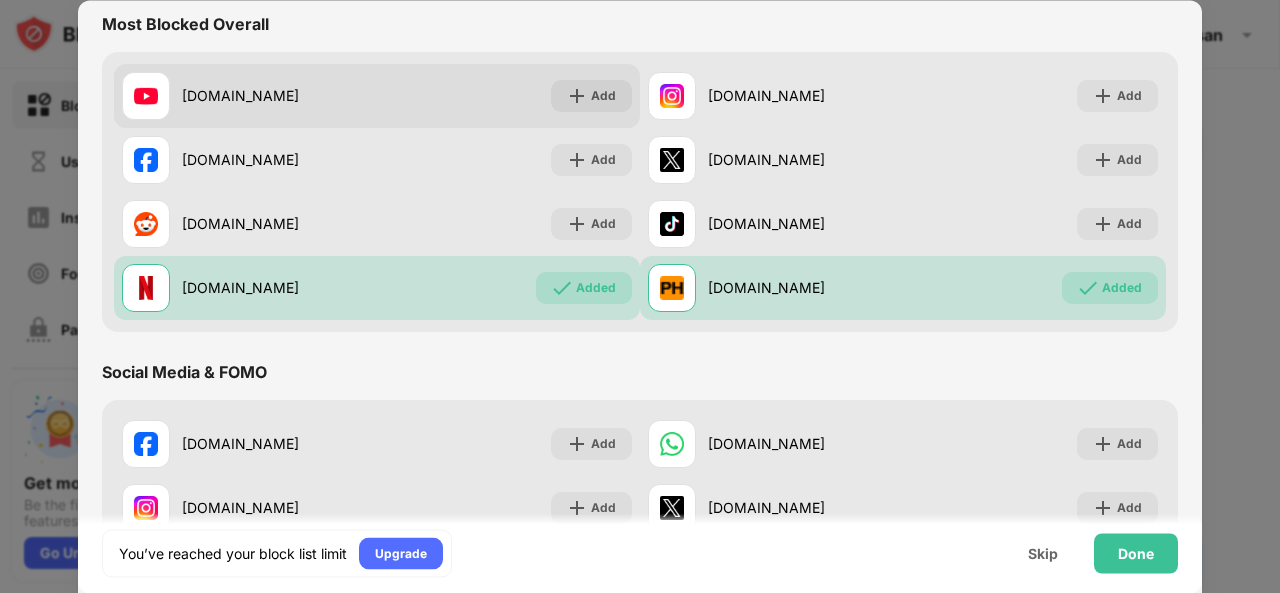 click on "Add" at bounding box center [603, 96] 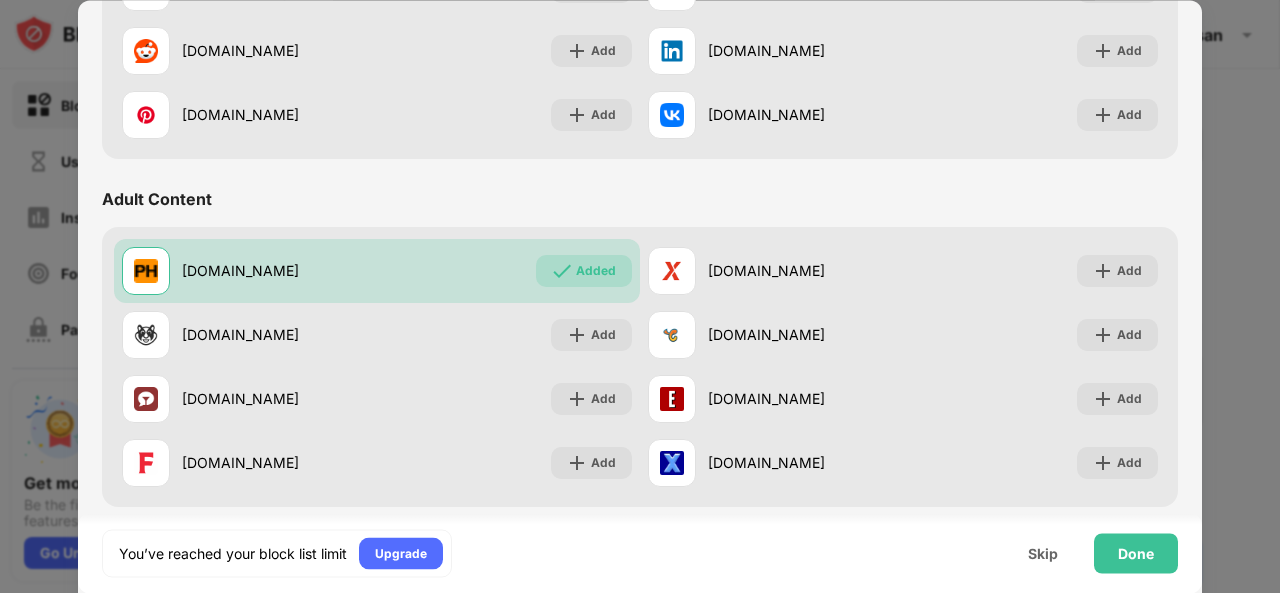 scroll, scrollTop: 764, scrollLeft: 0, axis: vertical 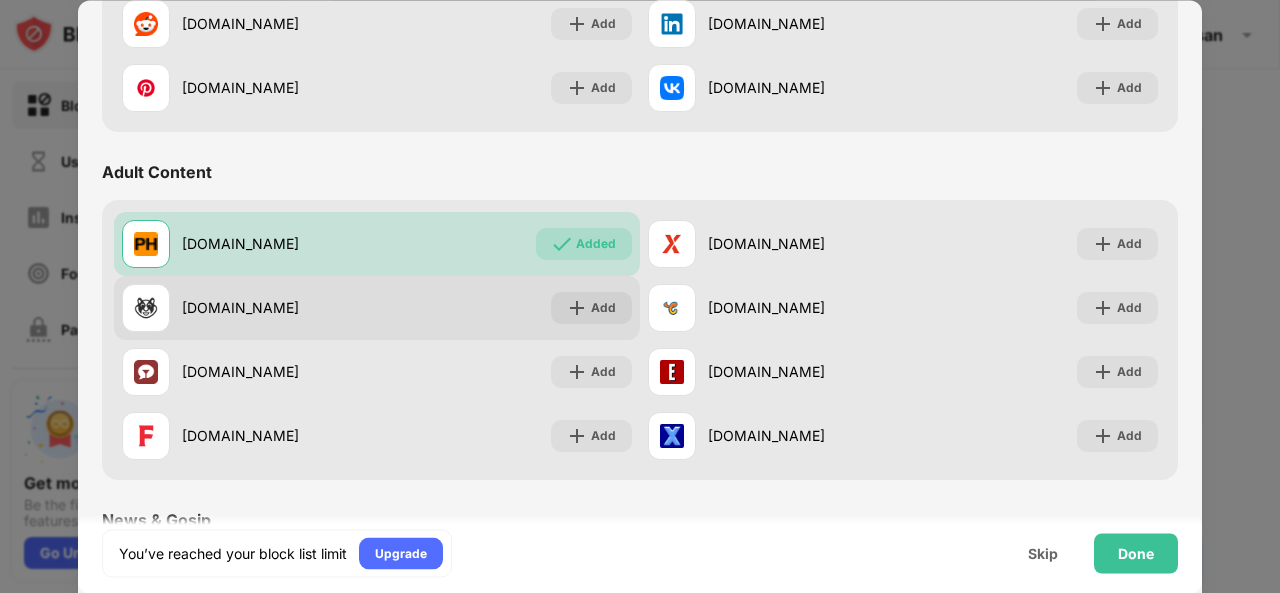 click on "Add" at bounding box center [603, 308] 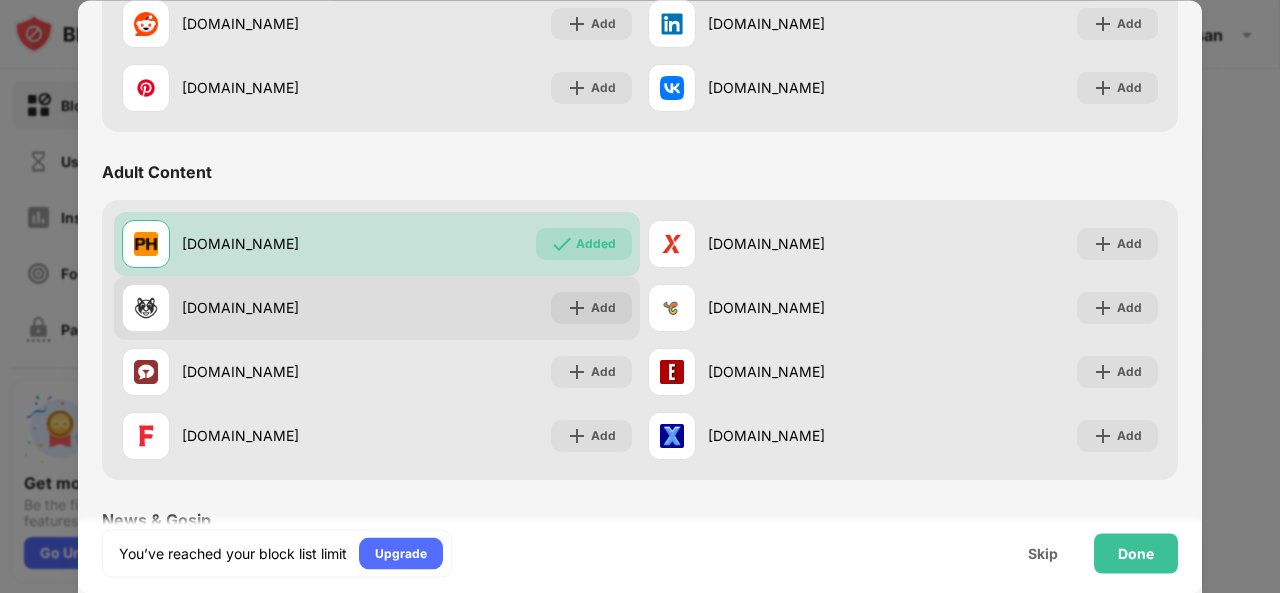 click on "Add" at bounding box center [603, 308] 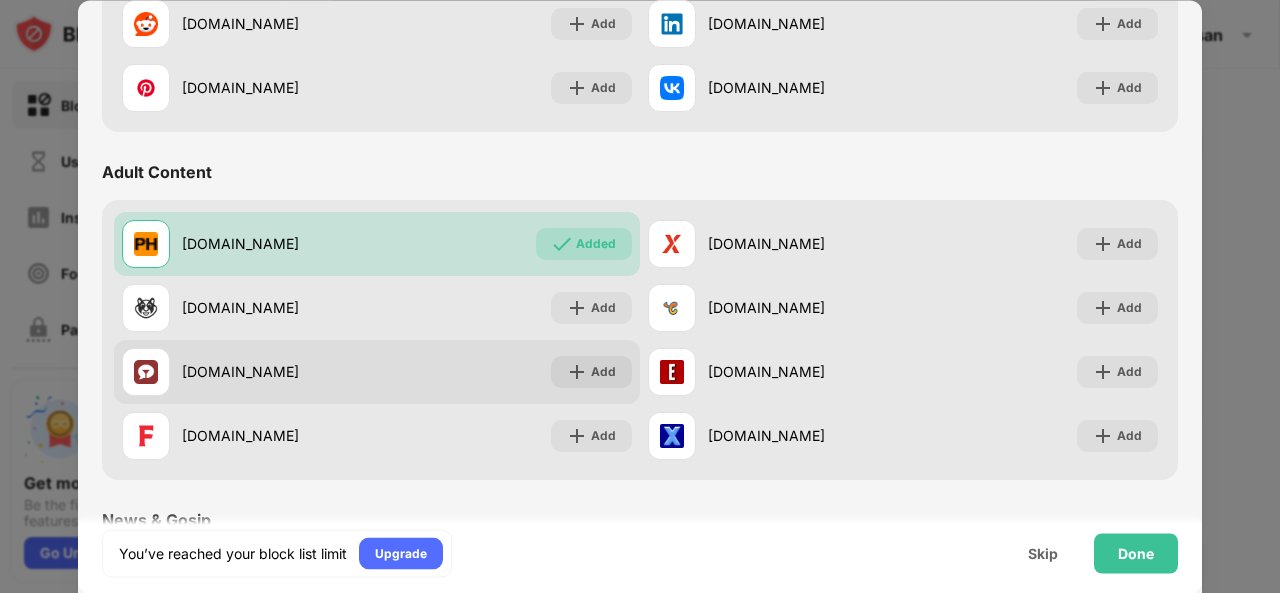 click on "Add" at bounding box center [603, 372] 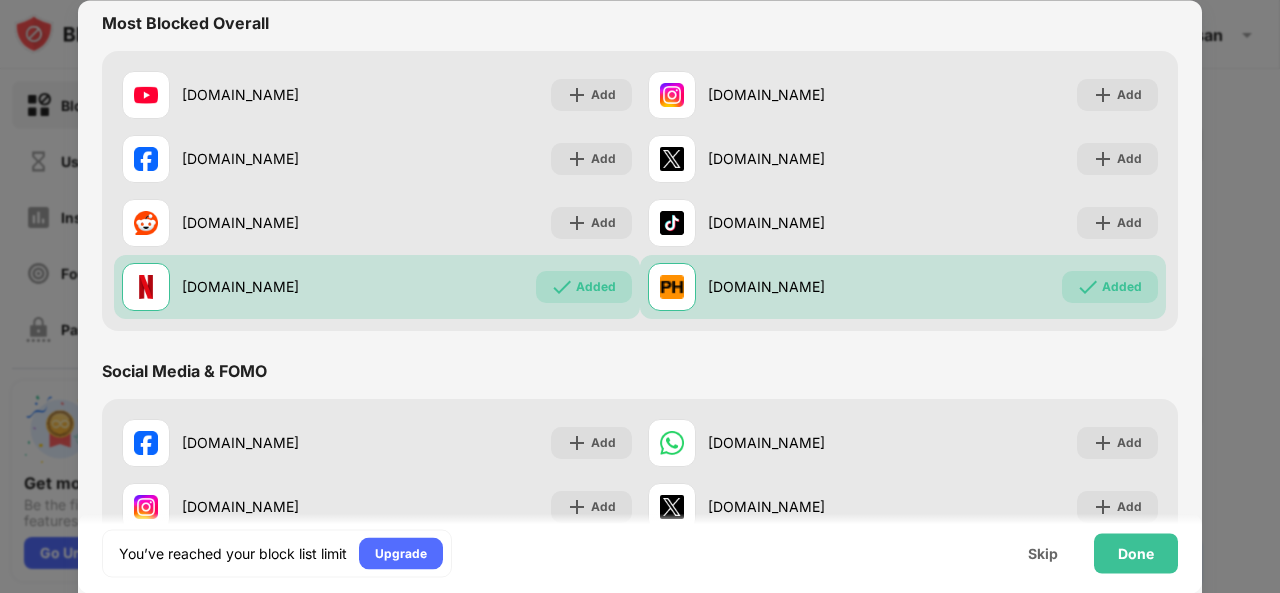 scroll, scrollTop: 244, scrollLeft: 0, axis: vertical 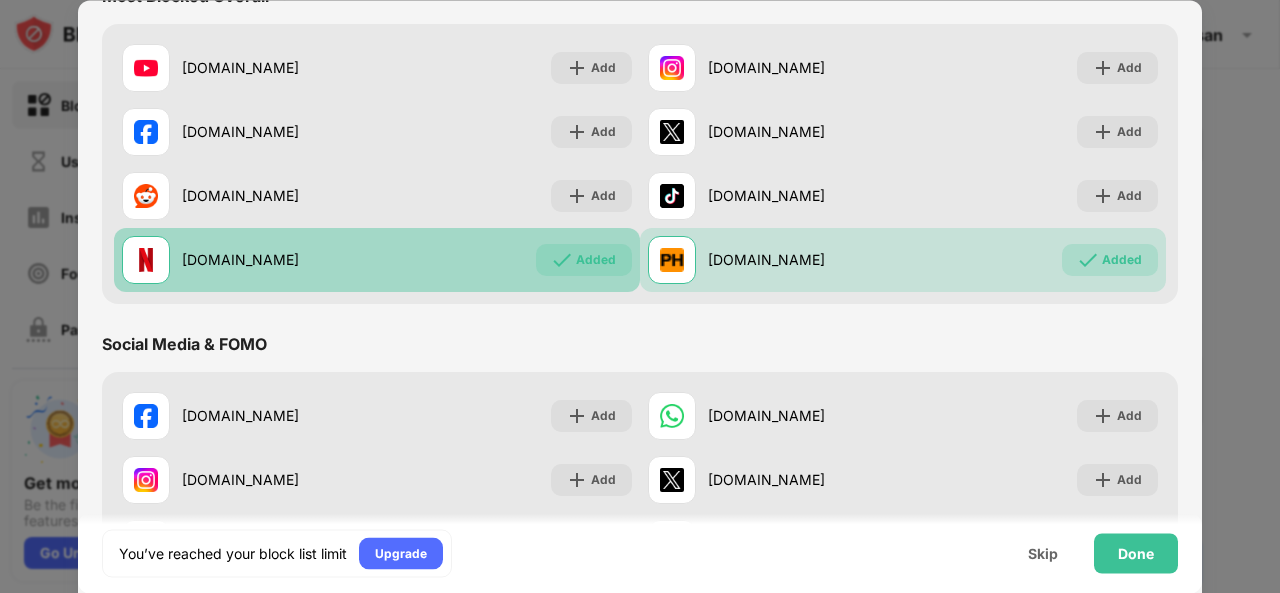click on "Added" at bounding box center [596, 260] 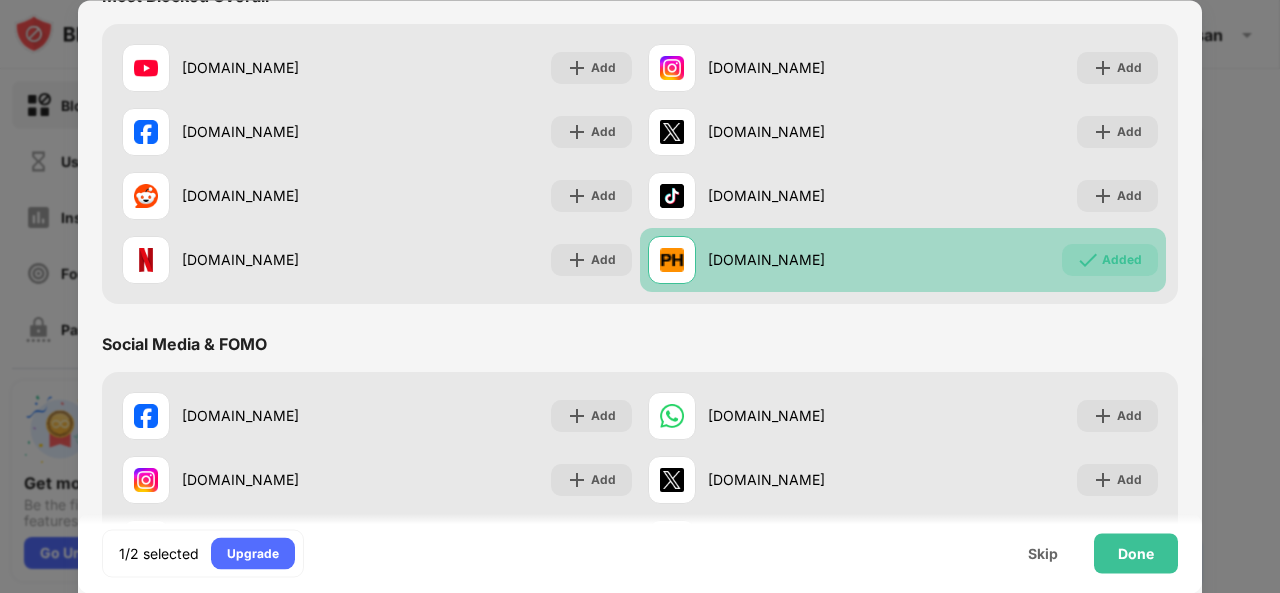 click on "Added" at bounding box center (1122, 260) 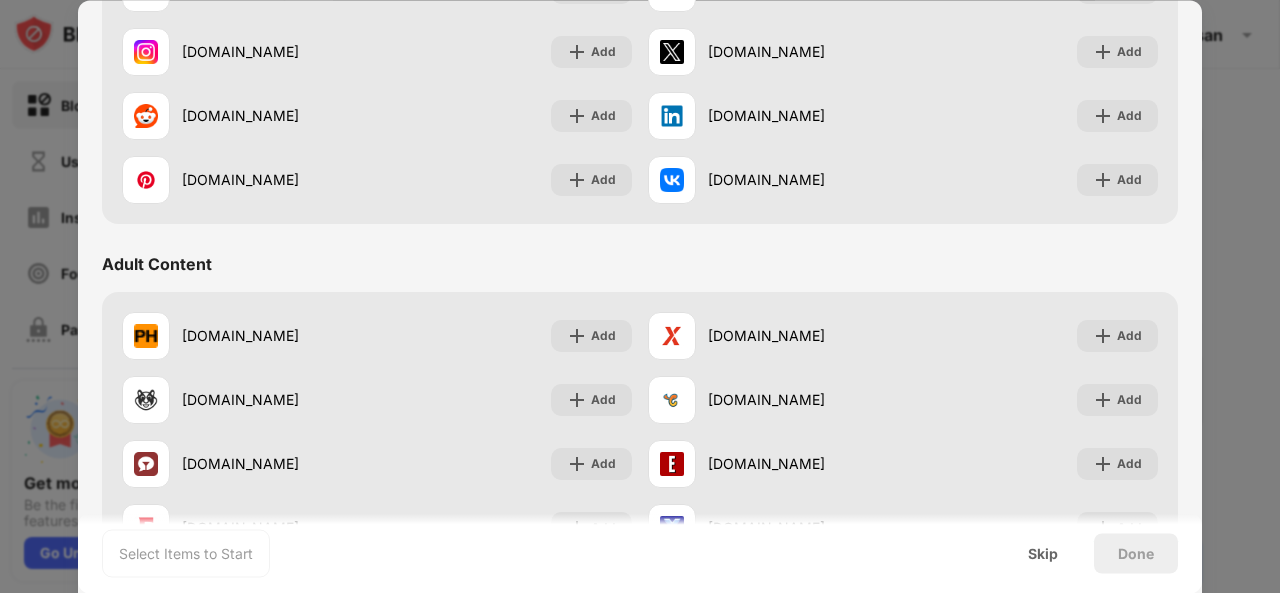 scroll, scrollTop: 820, scrollLeft: 0, axis: vertical 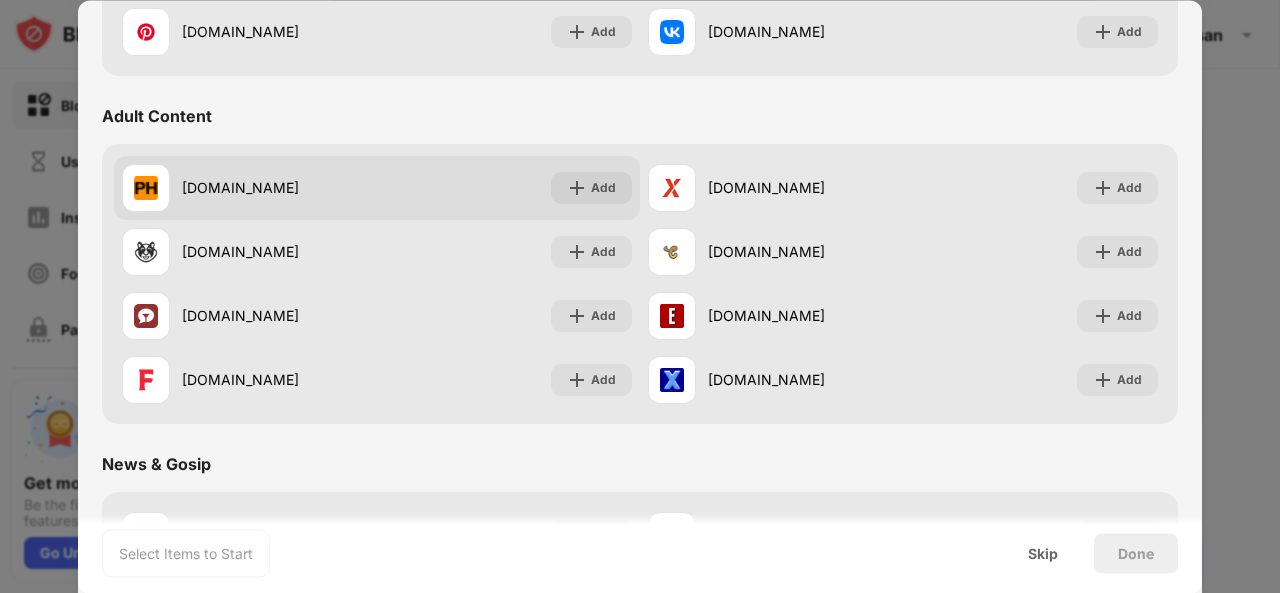 click at bounding box center (577, 188) 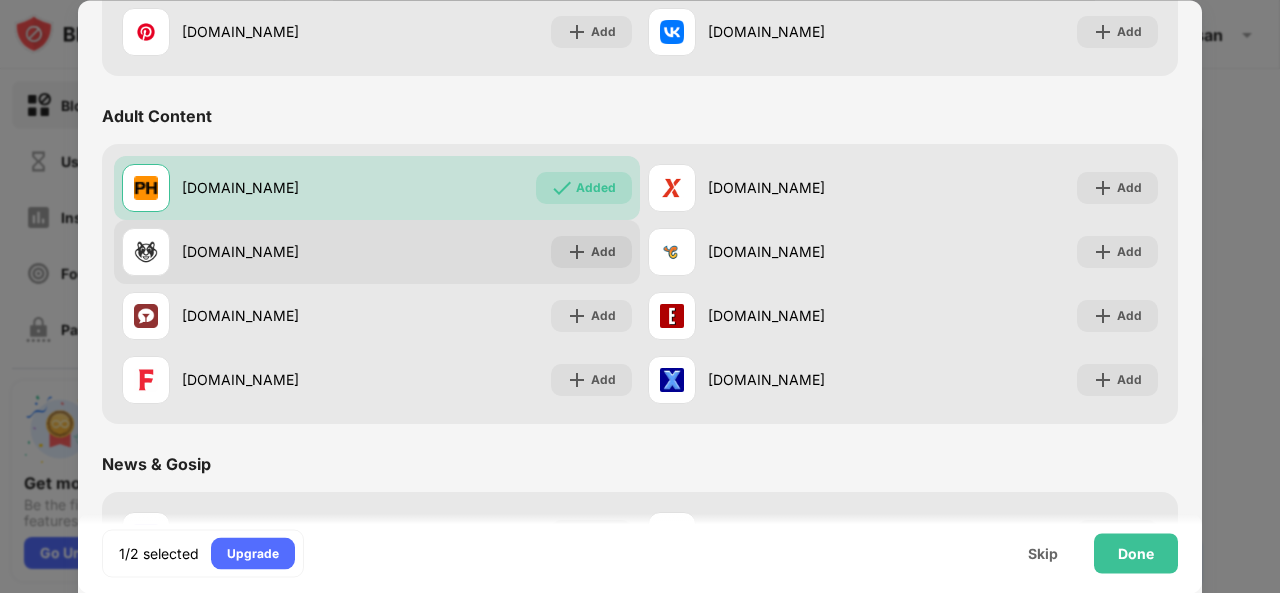 click on "Add" at bounding box center [591, 252] 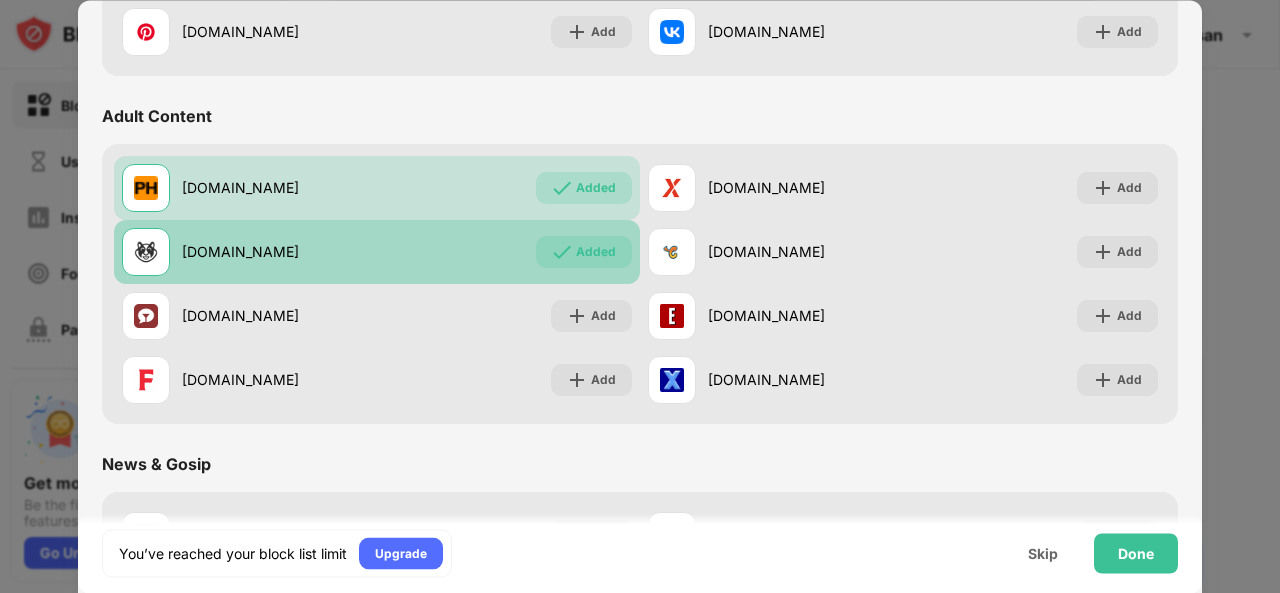 click on "Added" at bounding box center (596, 252) 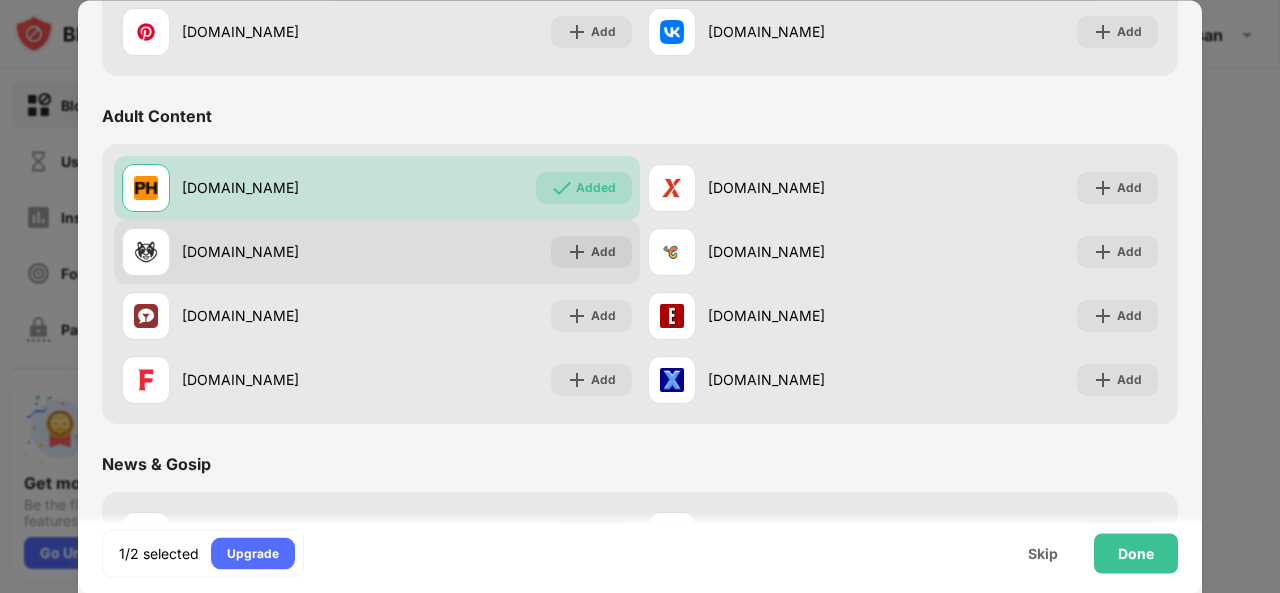 click on "Add" at bounding box center (603, 252) 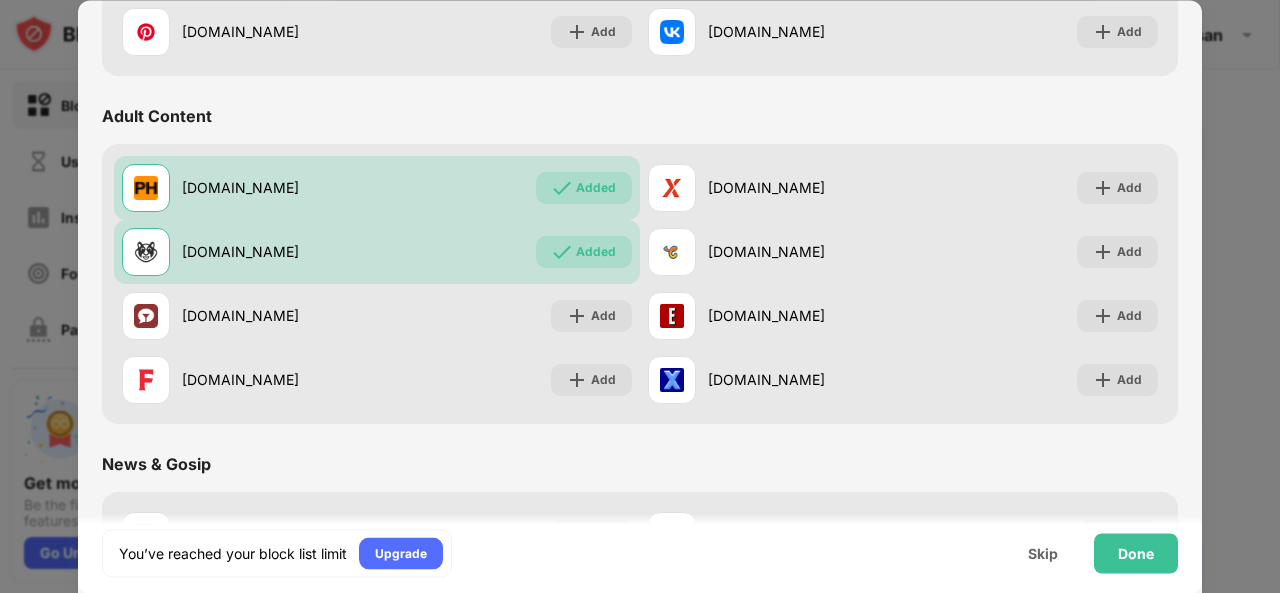 click on "Upgrade" at bounding box center [401, 553] 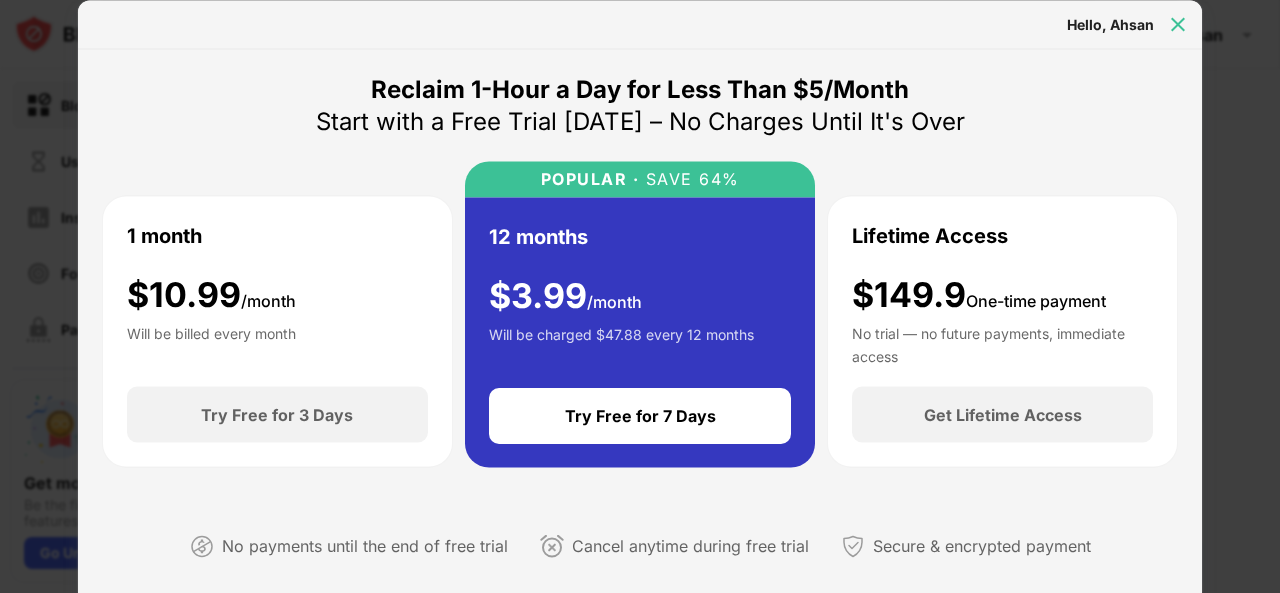 click at bounding box center [1178, 24] 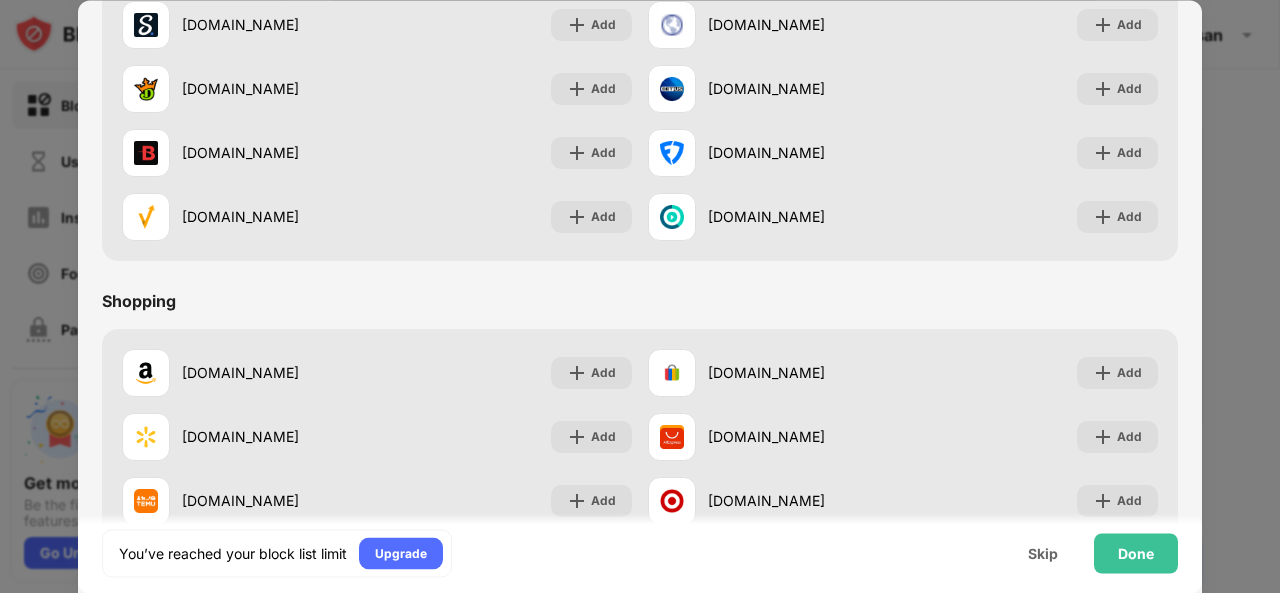 scroll, scrollTop: 2096, scrollLeft: 0, axis: vertical 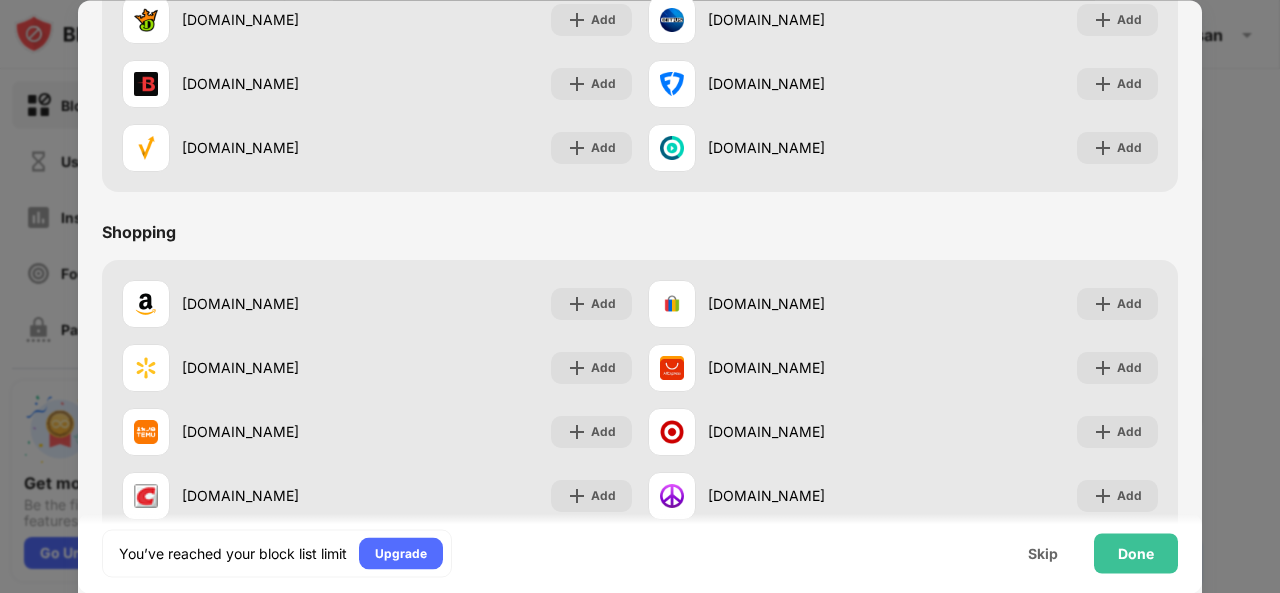 click on "Done" at bounding box center (1136, 553) 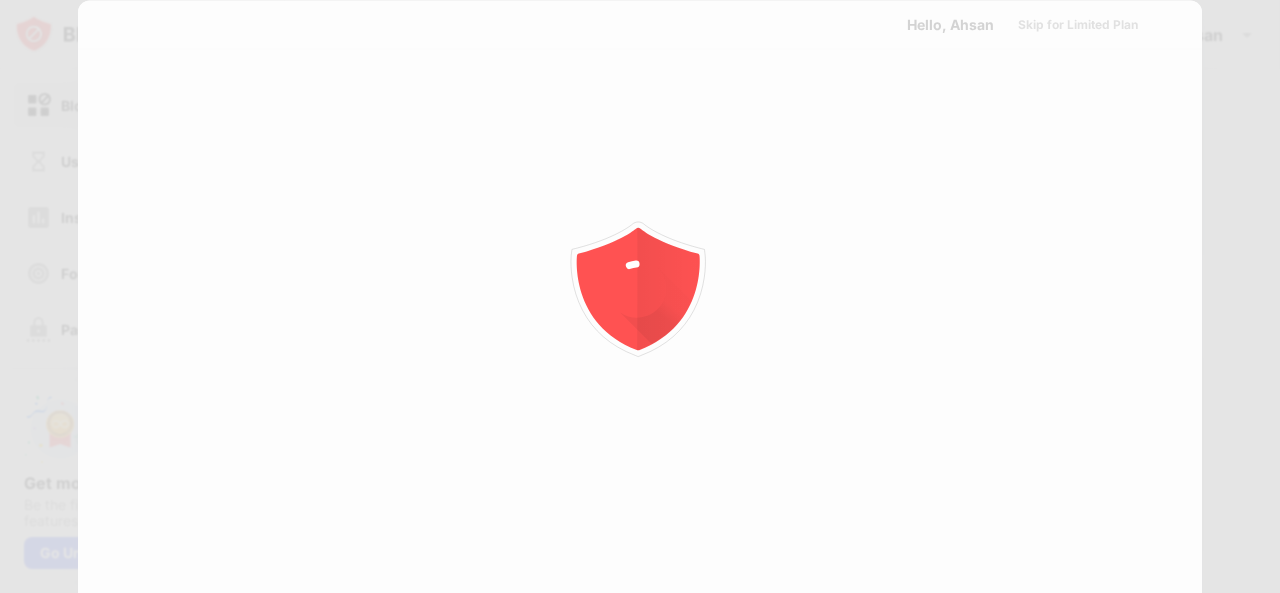 scroll, scrollTop: 0, scrollLeft: 0, axis: both 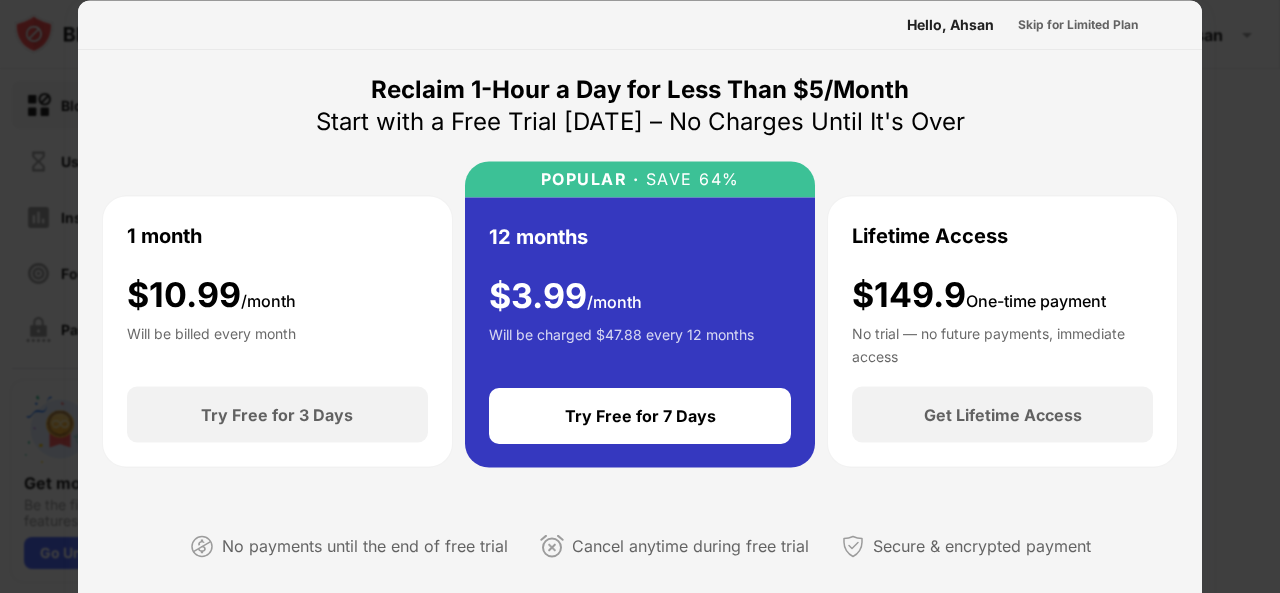 click on "Skip for Limited Plan" at bounding box center (1078, 24) 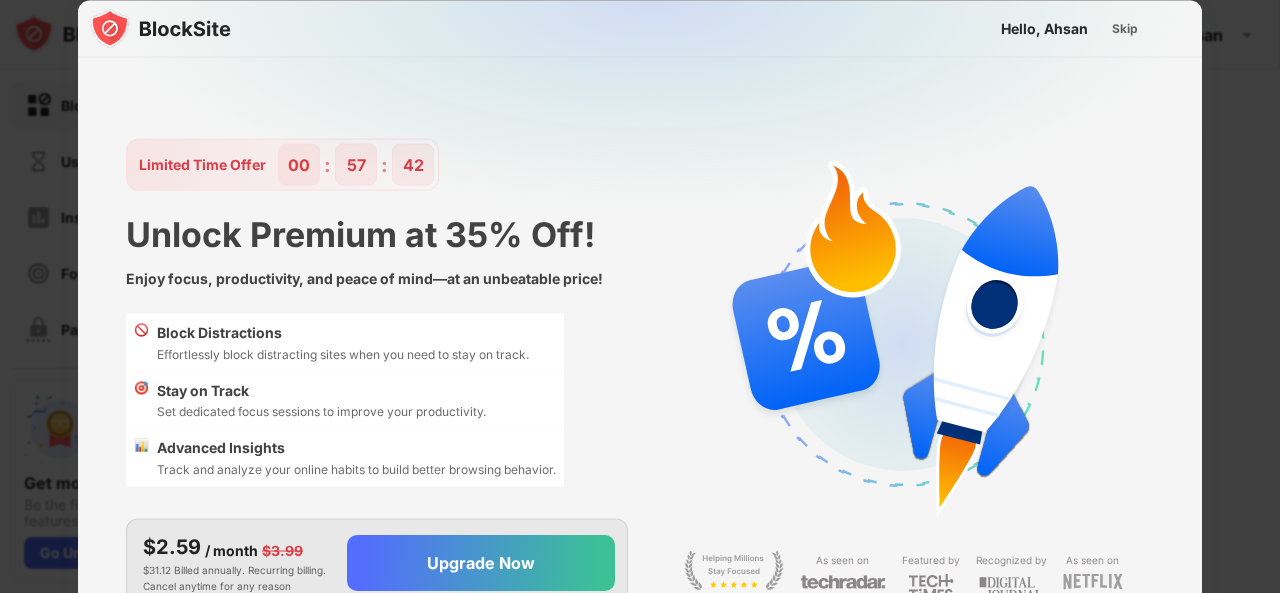 click on "Skip" at bounding box center (1125, 28) 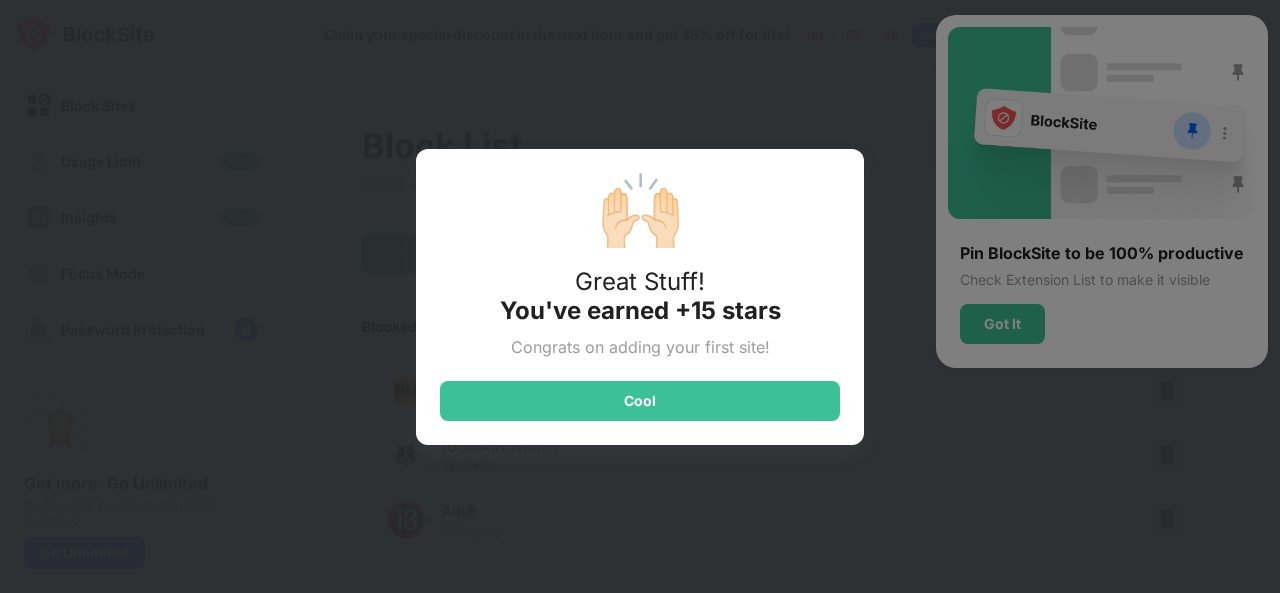 click on "Cool" at bounding box center [640, 401] 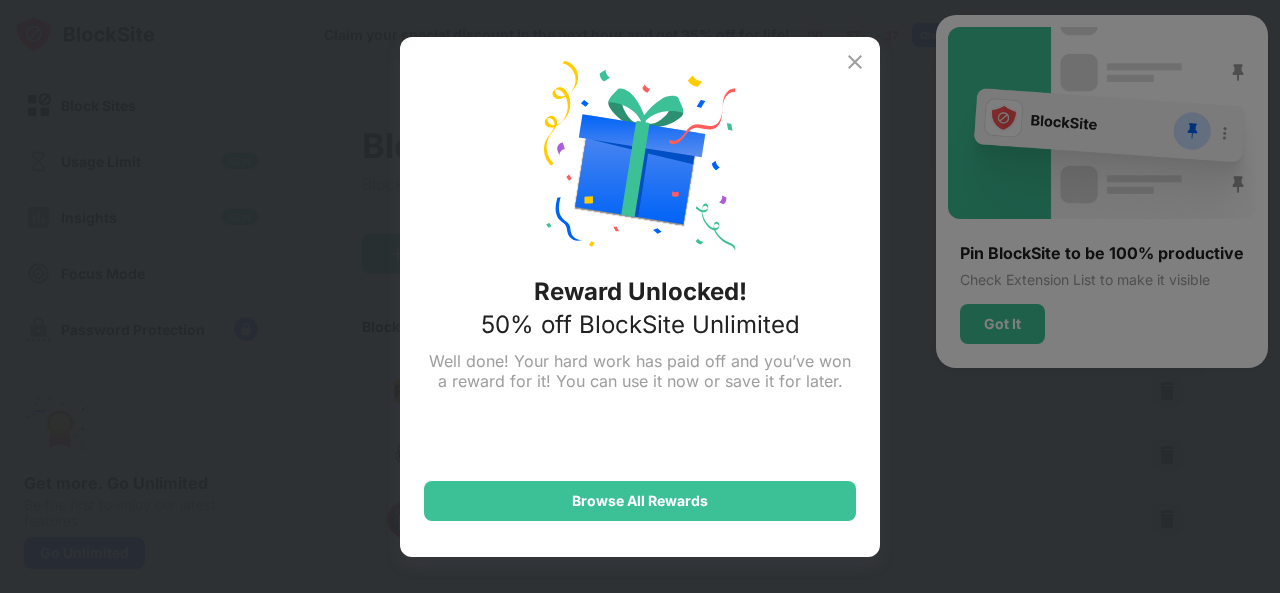click on "Browse All Rewards" at bounding box center [640, 501] 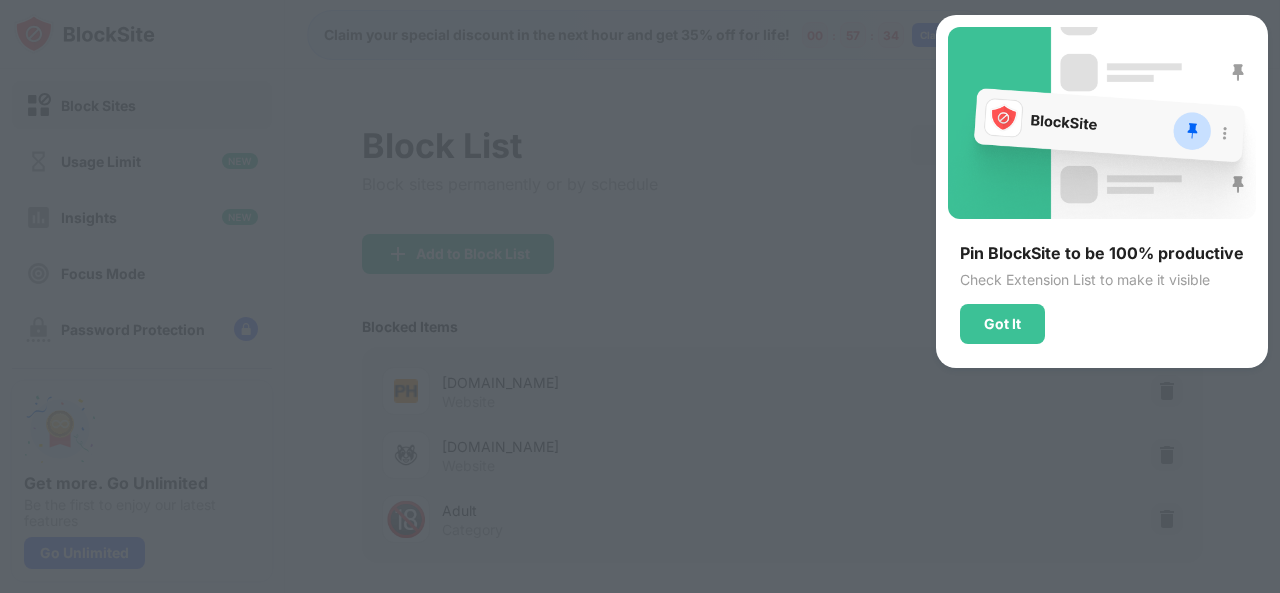 click on "Got It" at bounding box center (1002, 324) 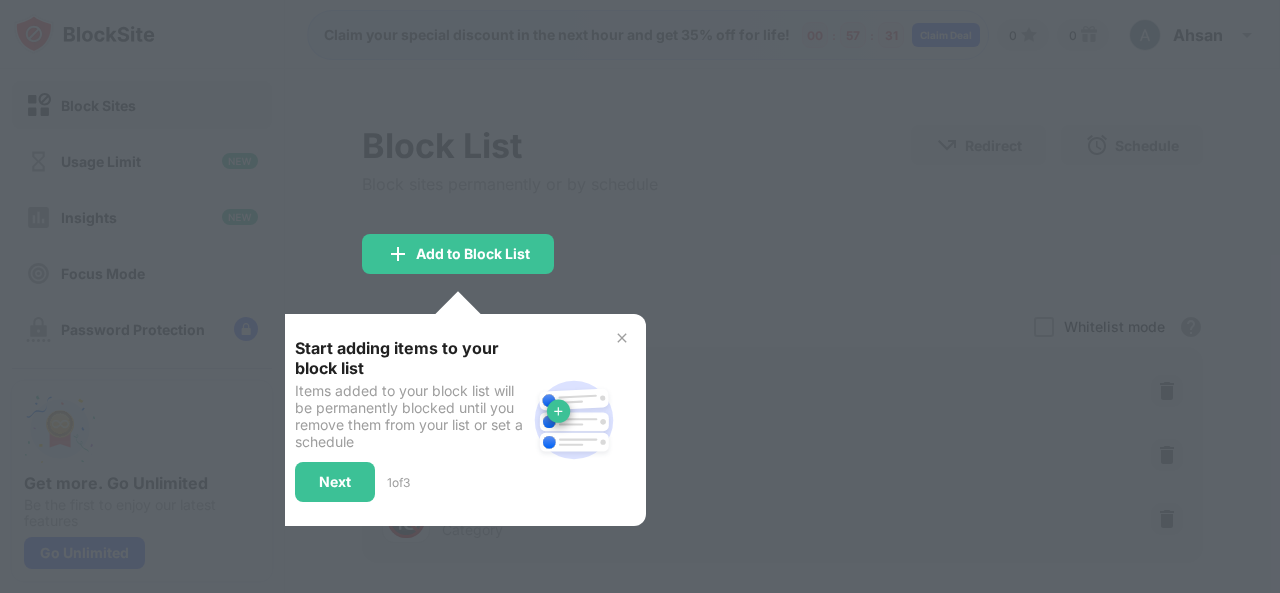 click on "Add to Block List" at bounding box center (458, 254) 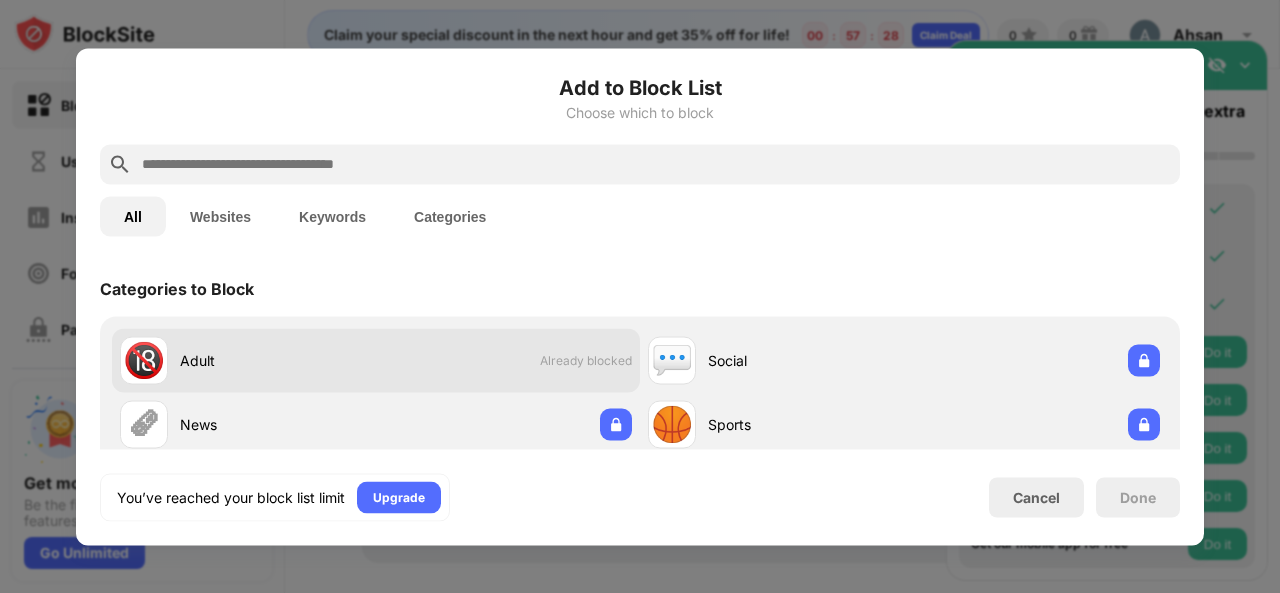 click on "Adult" at bounding box center (278, 360) 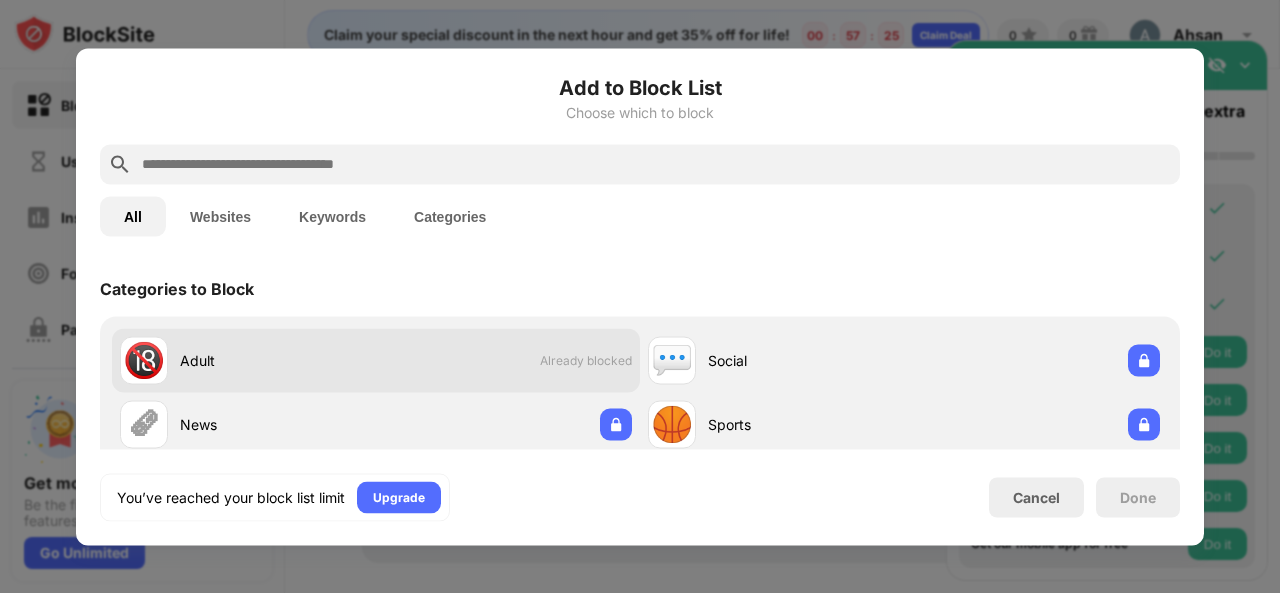 scroll, scrollTop: 136, scrollLeft: 0, axis: vertical 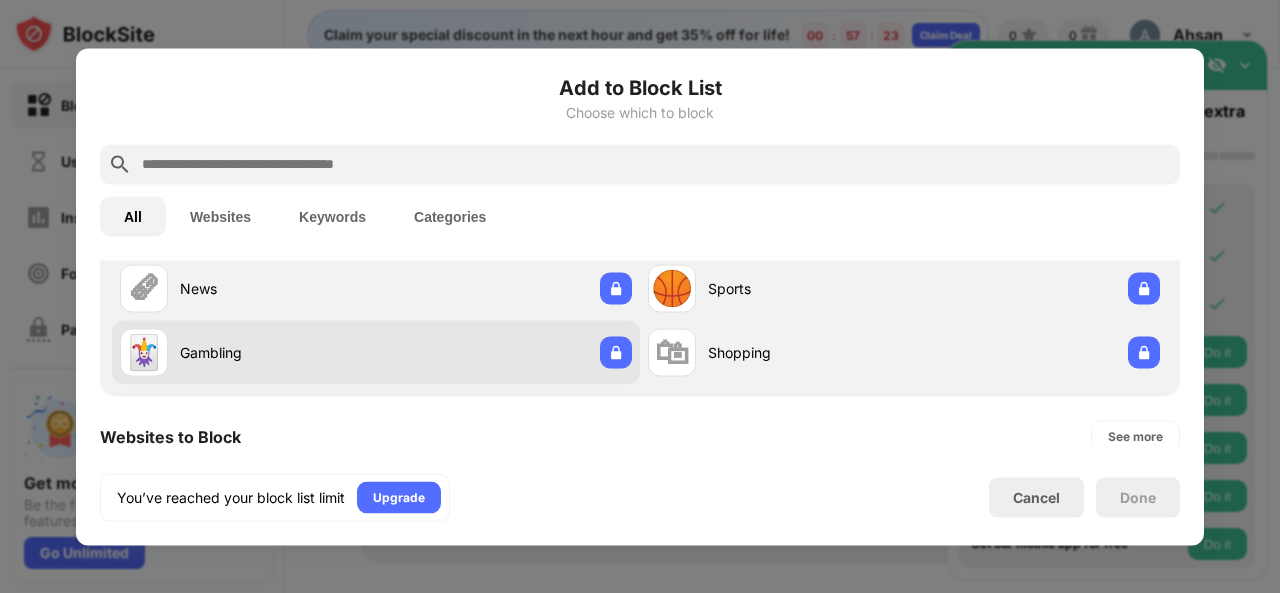click at bounding box center [616, 352] 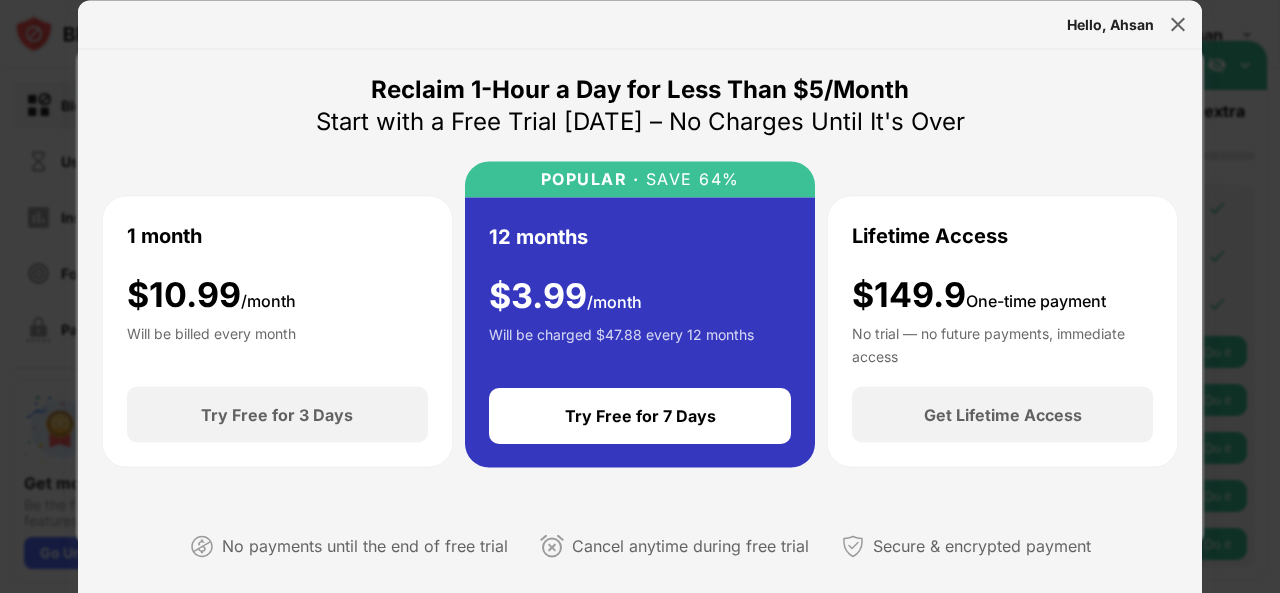 click at bounding box center (1178, 24) 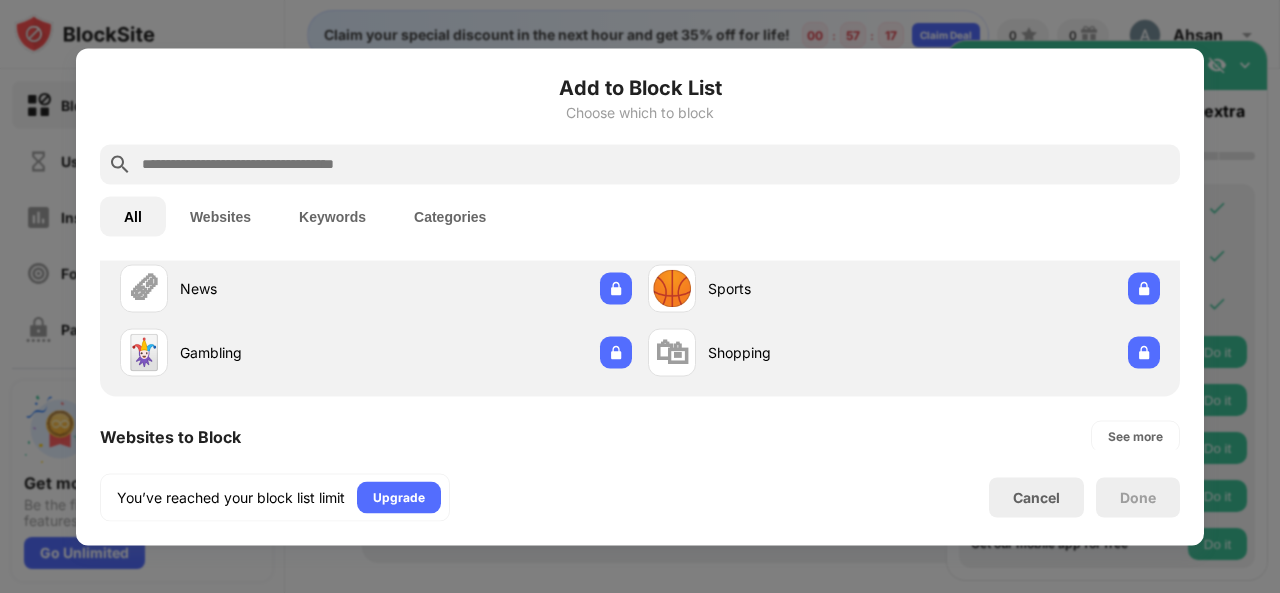 click on "Websites" at bounding box center [220, 216] 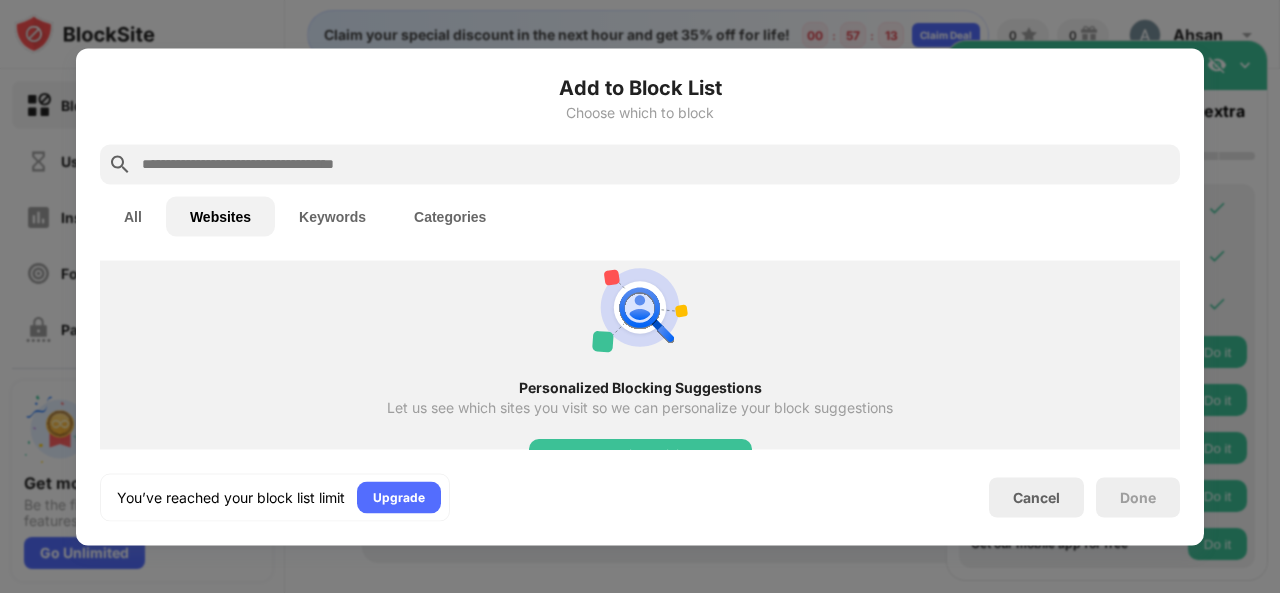 scroll, scrollTop: 538, scrollLeft: 0, axis: vertical 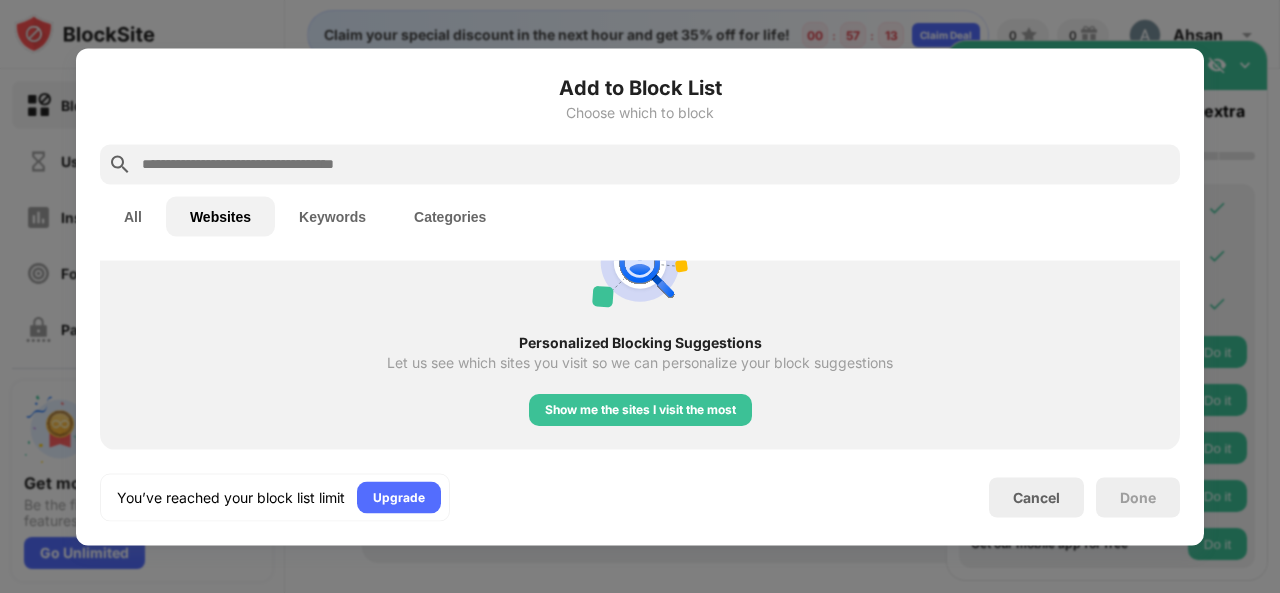 click on "Show me the sites I visit the most" at bounding box center [640, 410] 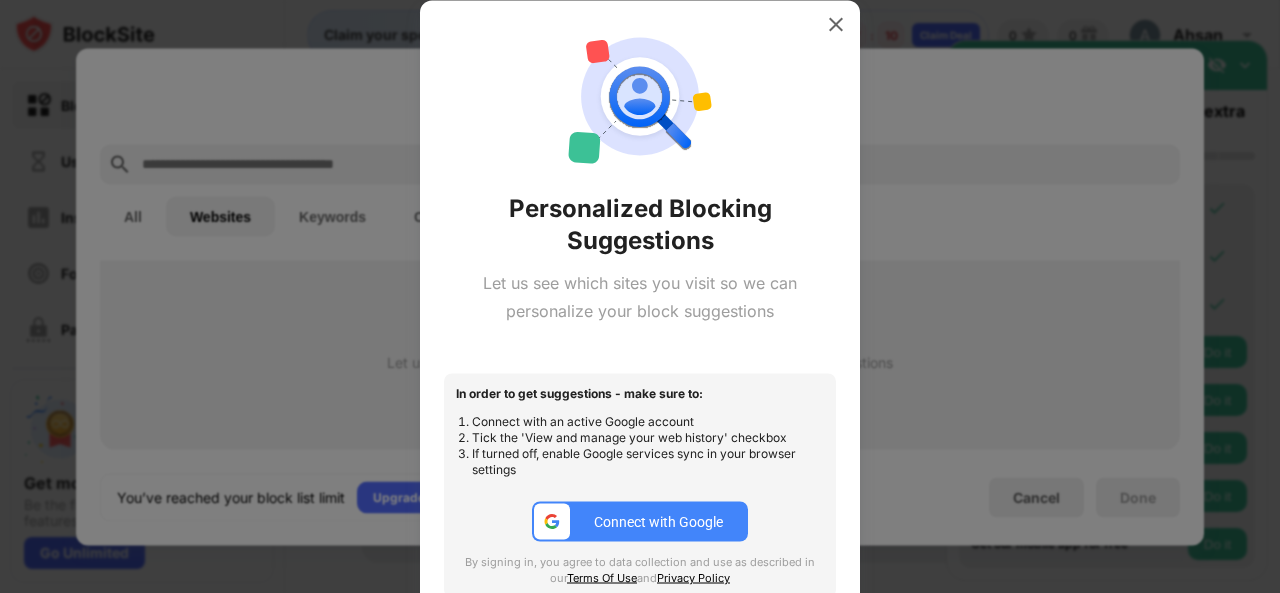 click at bounding box center [836, 24] 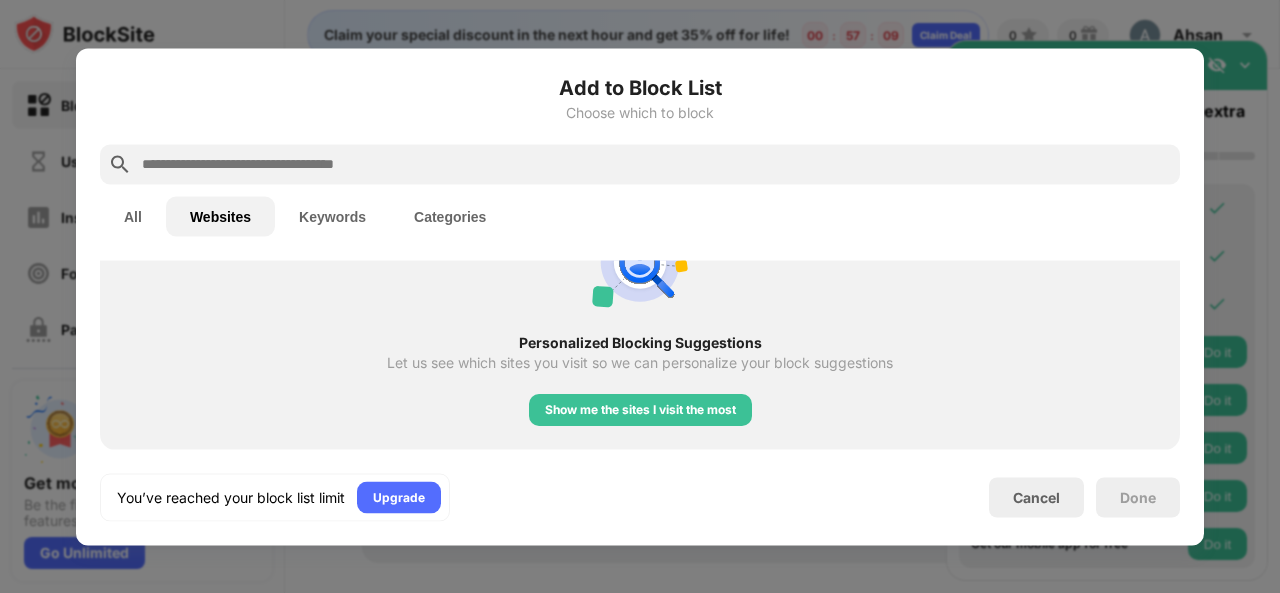 click on "Keywords" at bounding box center (332, 216) 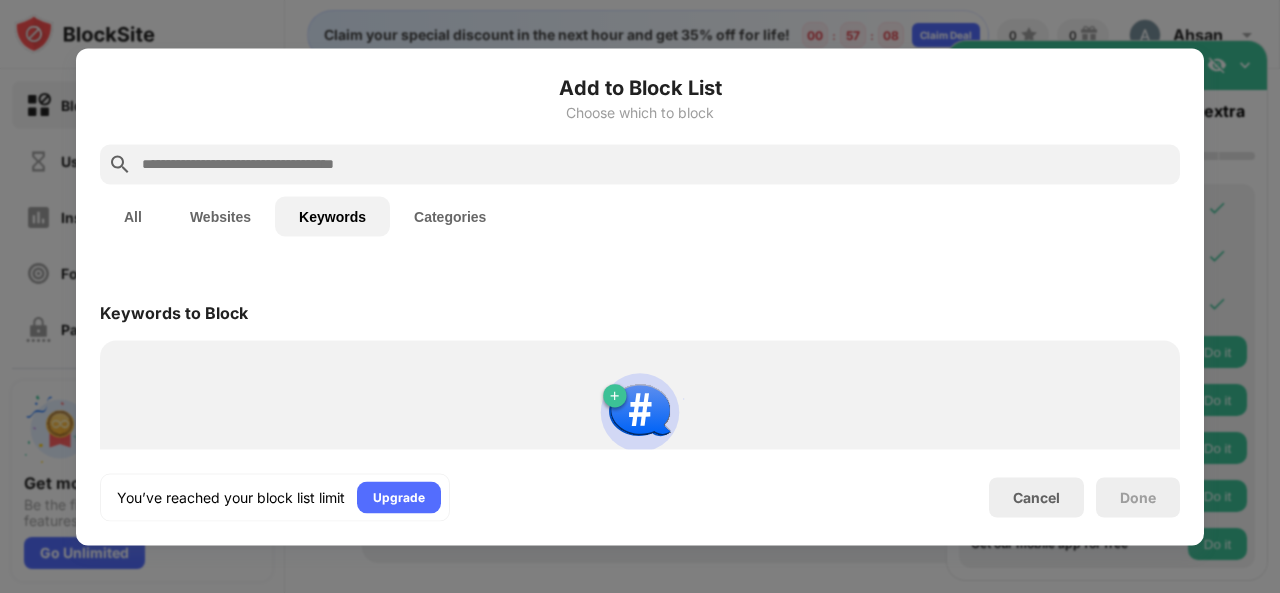 scroll, scrollTop: 94, scrollLeft: 0, axis: vertical 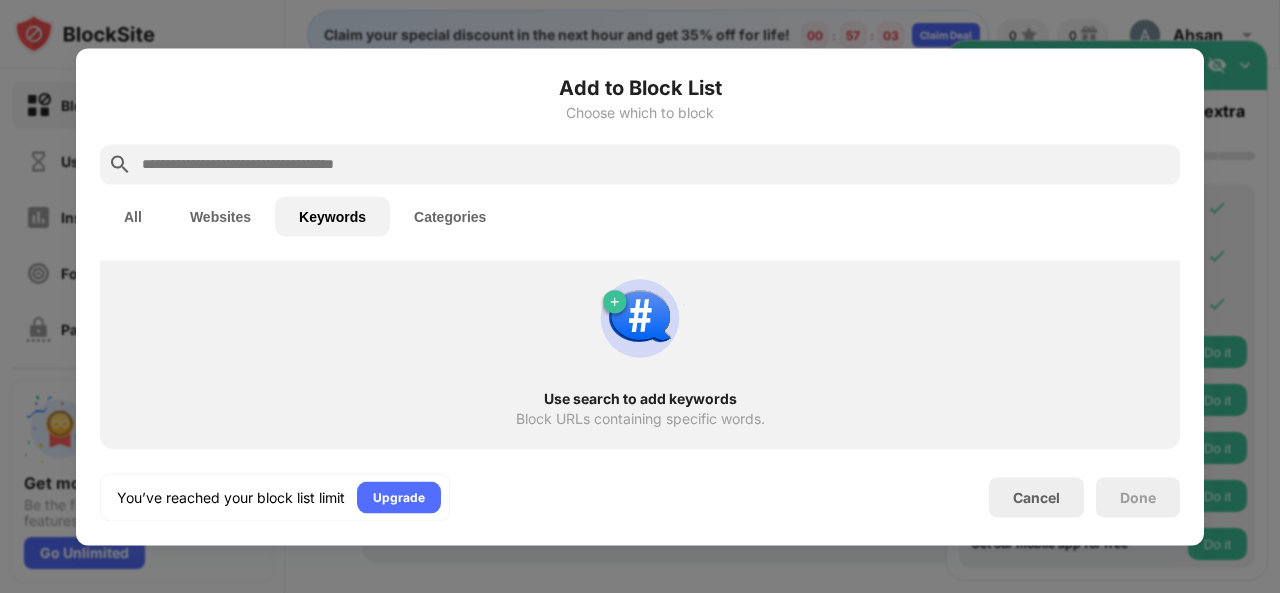 click on "Categories" at bounding box center [450, 216] 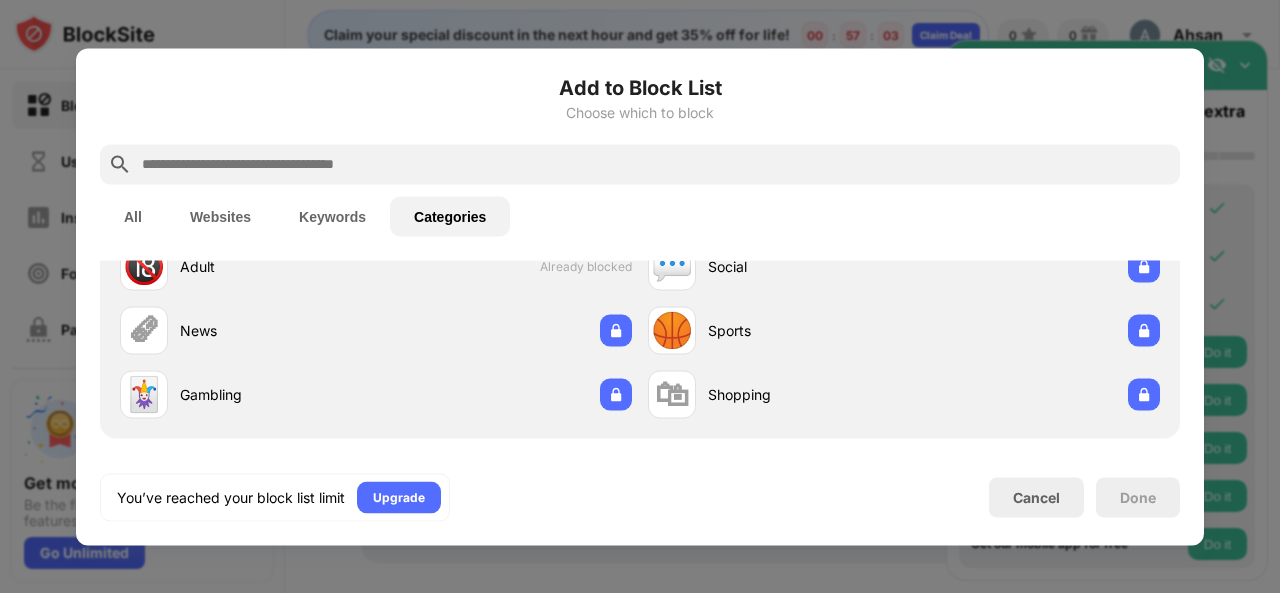 scroll, scrollTop: 0, scrollLeft: 0, axis: both 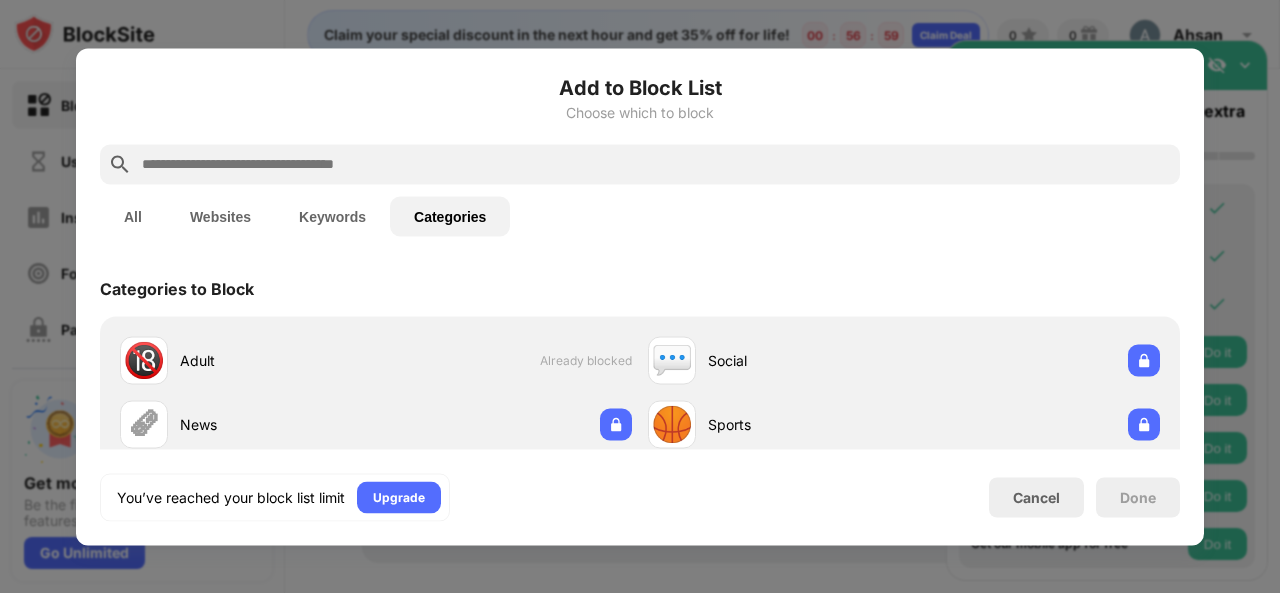click on "Cancel" at bounding box center [1036, 497] 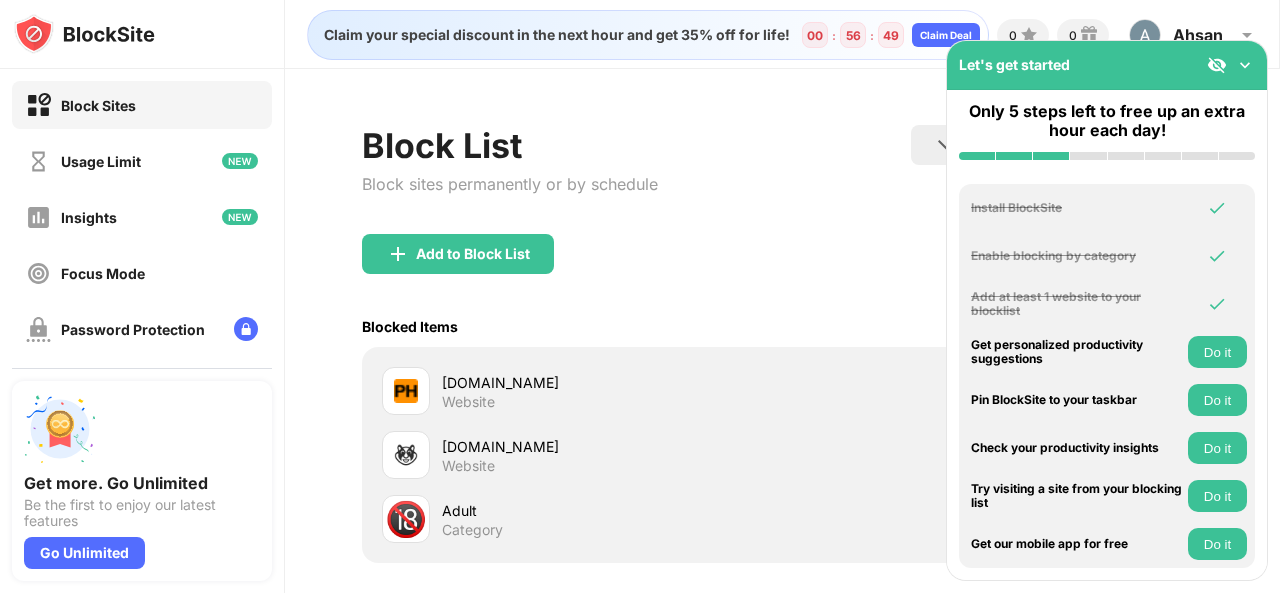 click at bounding box center (1217, 65) 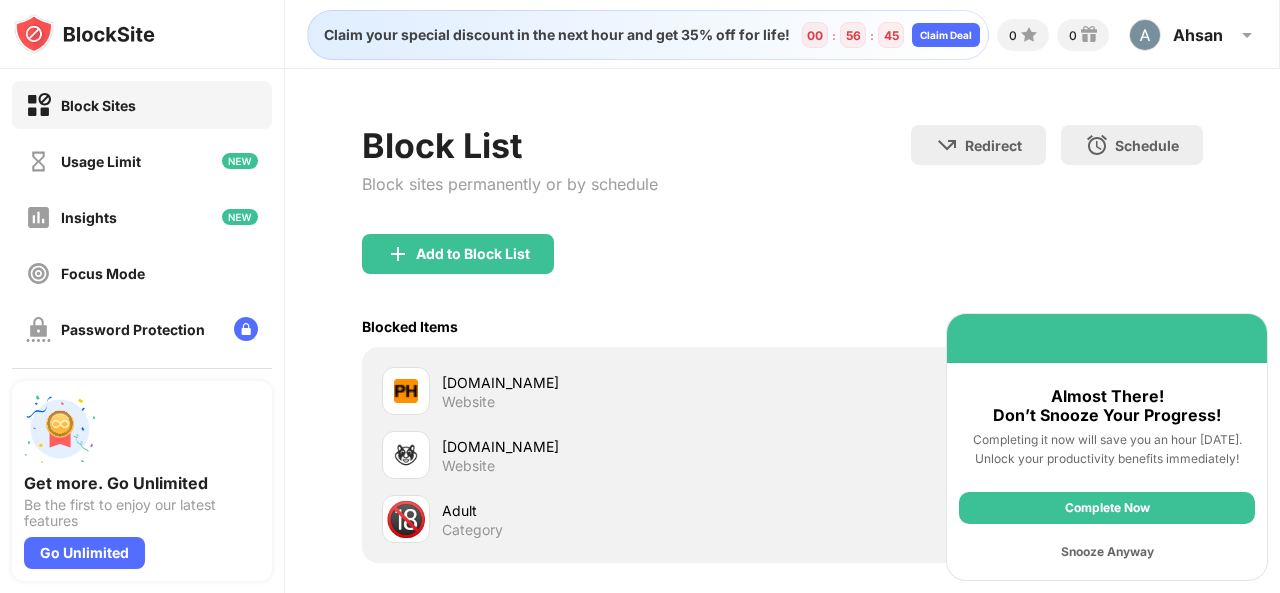 click on "Complete Now" at bounding box center [1107, 508] 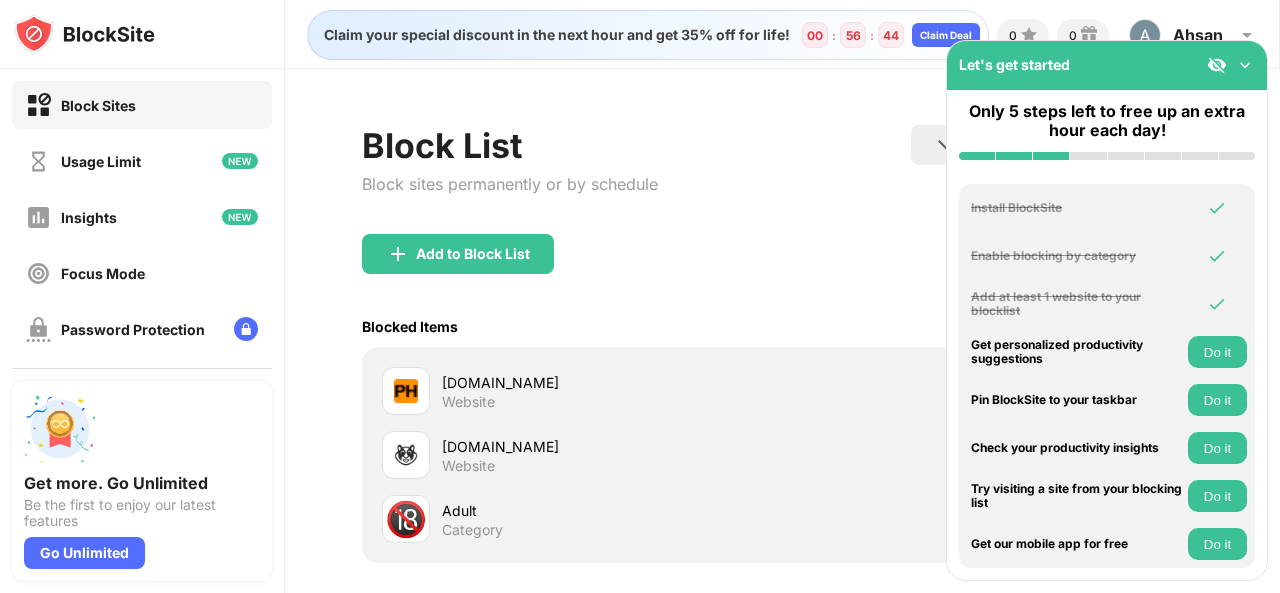 click at bounding box center (1245, 65) 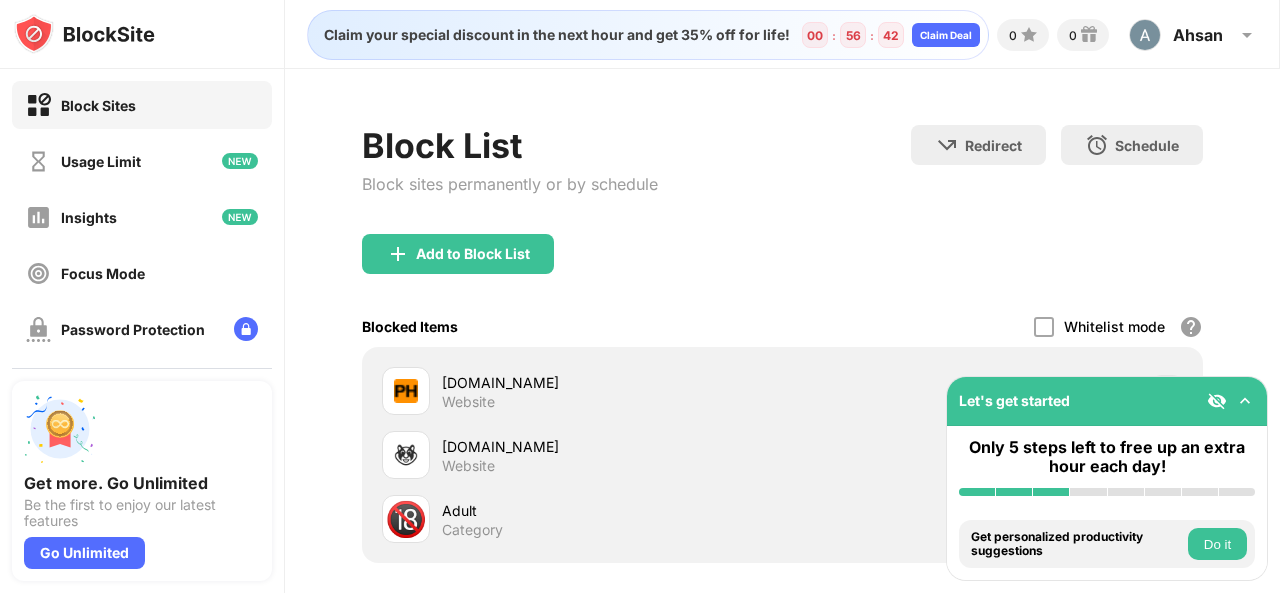 click on "Do it" at bounding box center [1217, 544] 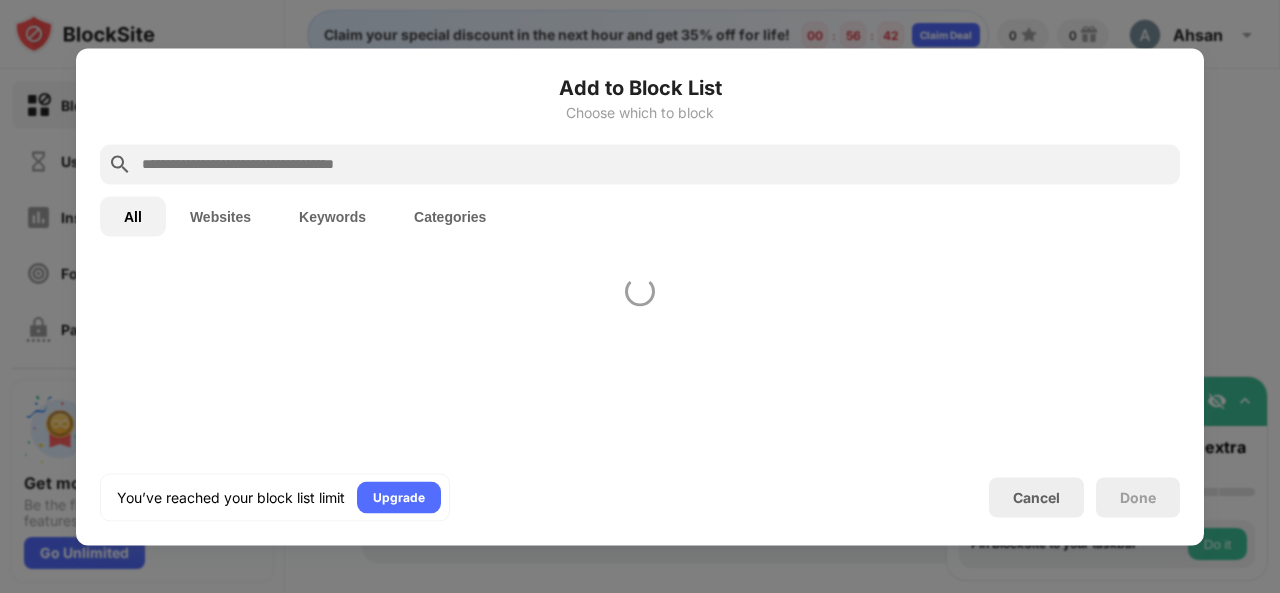 scroll, scrollTop: 0, scrollLeft: 0, axis: both 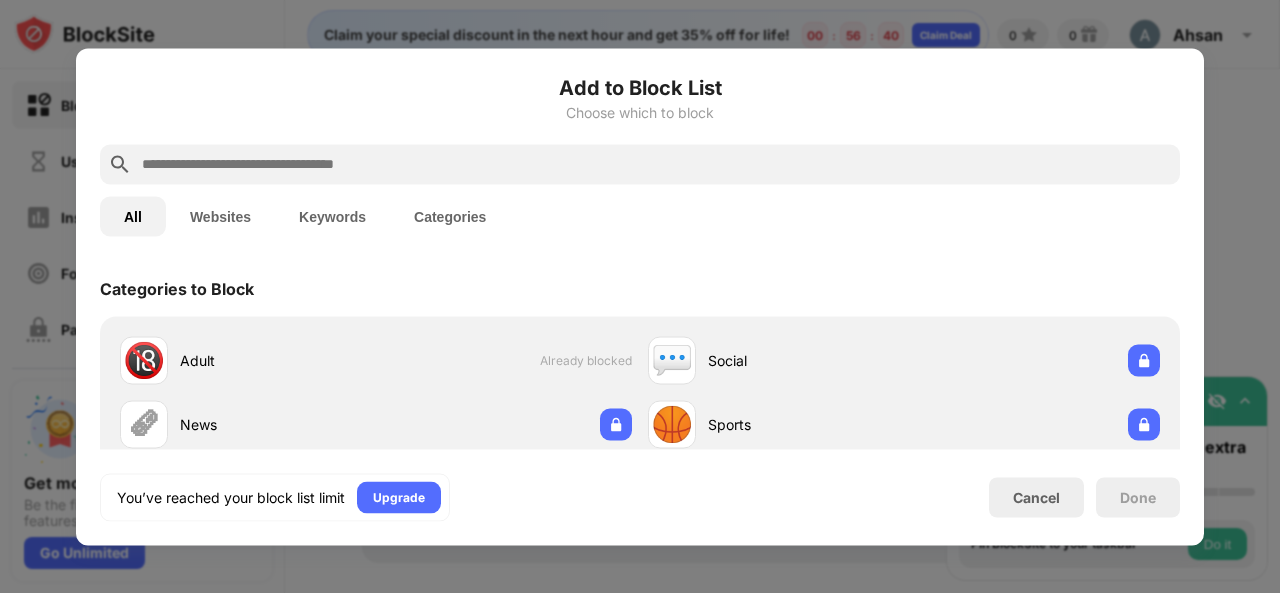 click on "Cancel" at bounding box center (1036, 497) 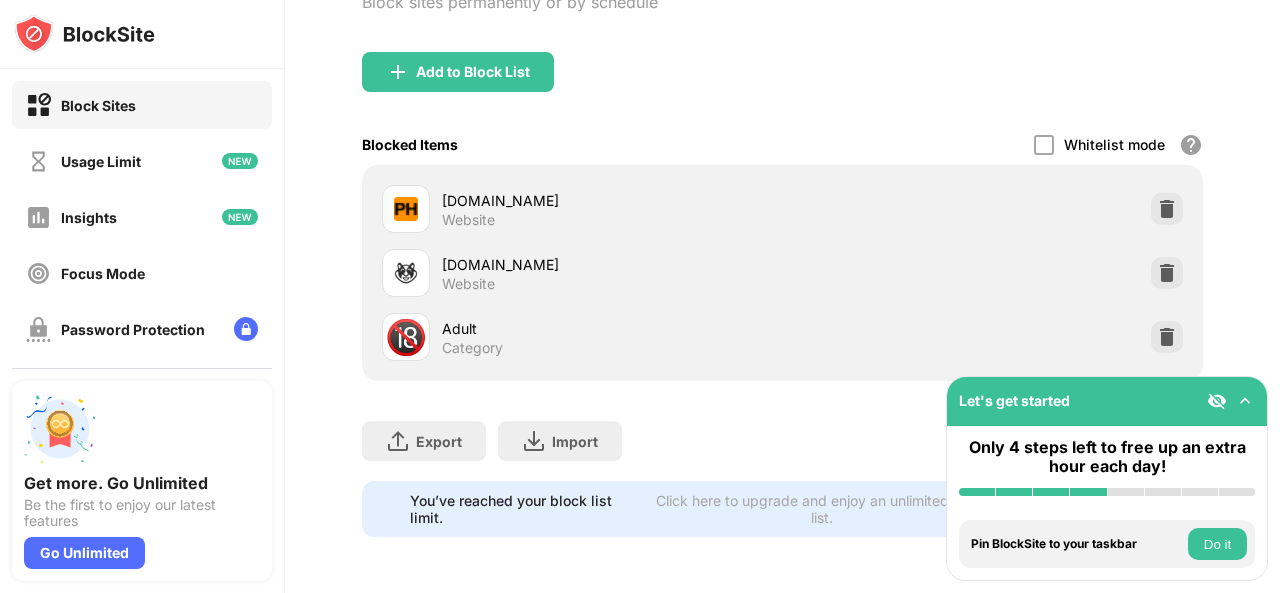scroll, scrollTop: 196, scrollLeft: 0, axis: vertical 